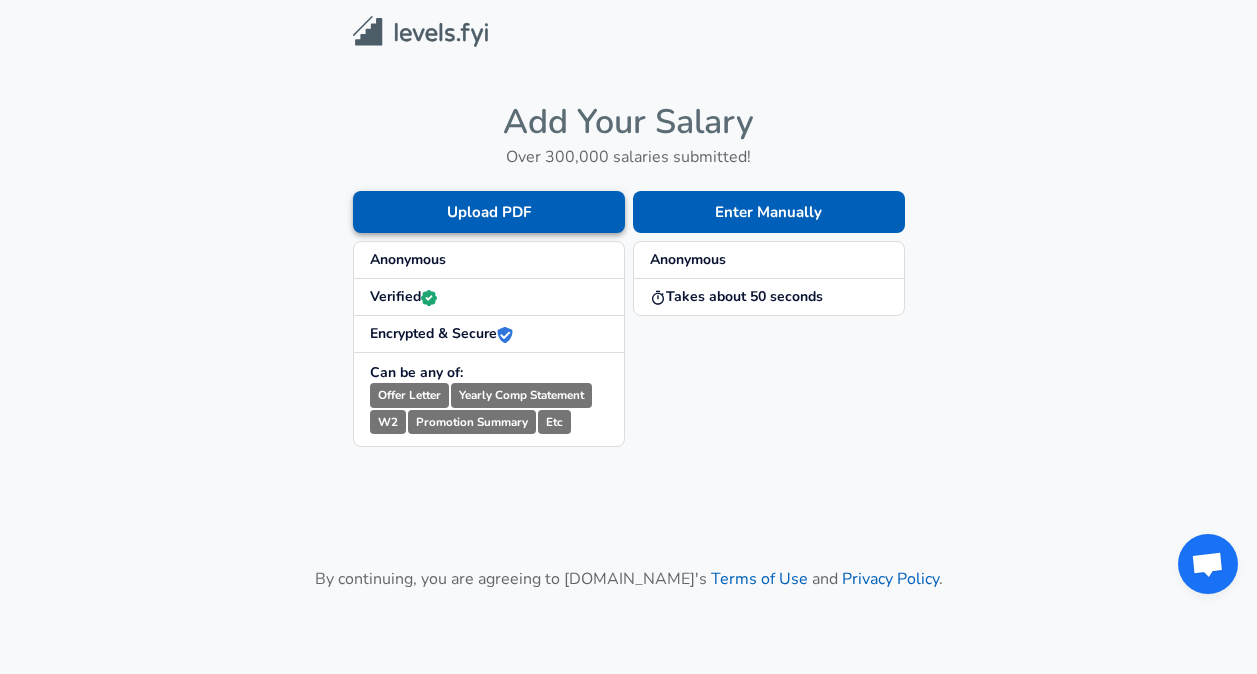 scroll, scrollTop: 0, scrollLeft: 0, axis: both 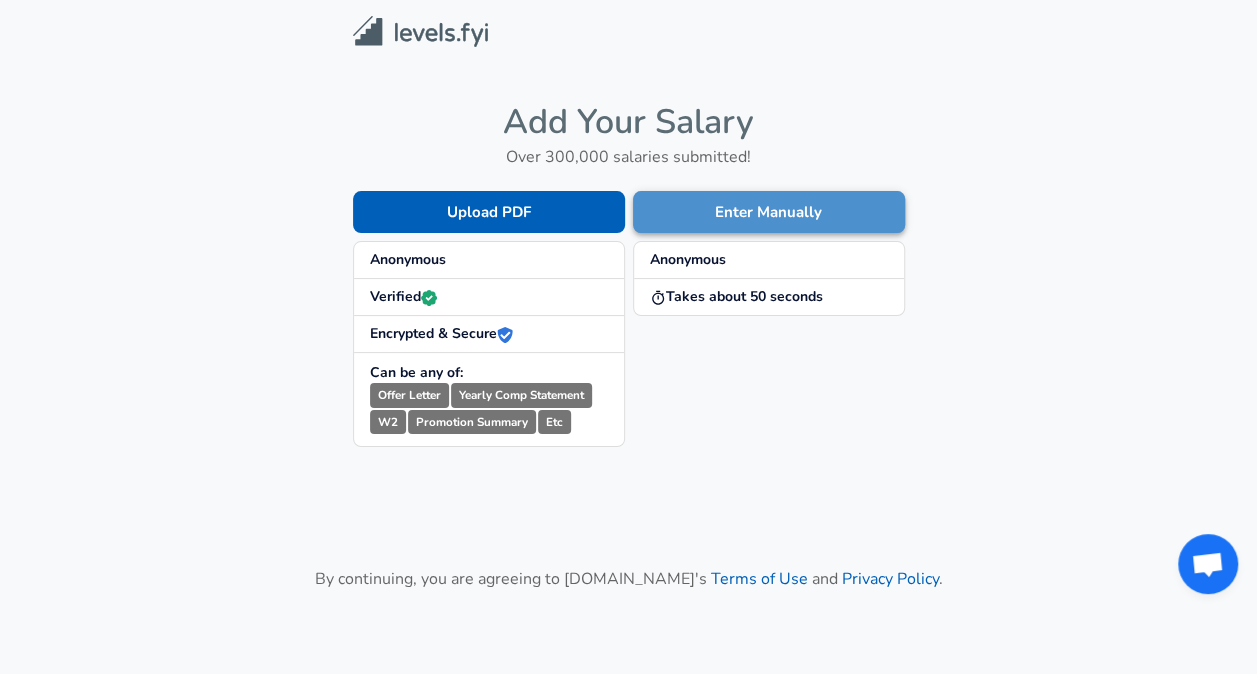 click on "Enter Manually" at bounding box center [769, 212] 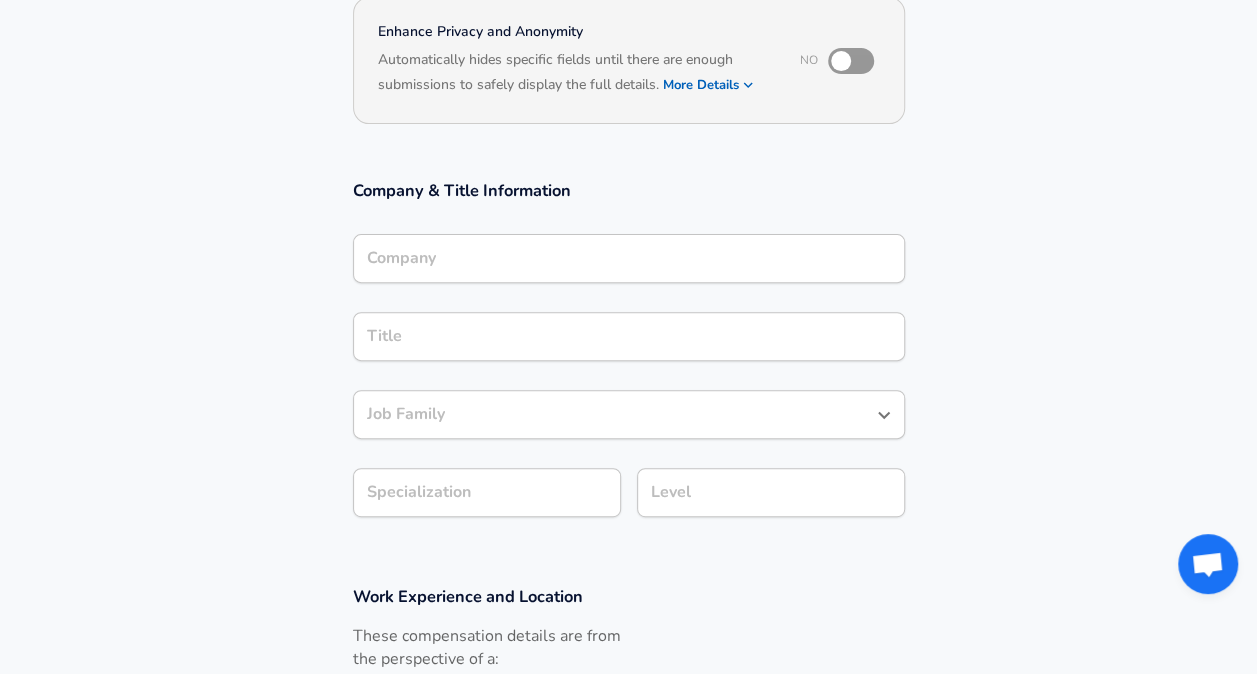 scroll, scrollTop: 300, scrollLeft: 0, axis: vertical 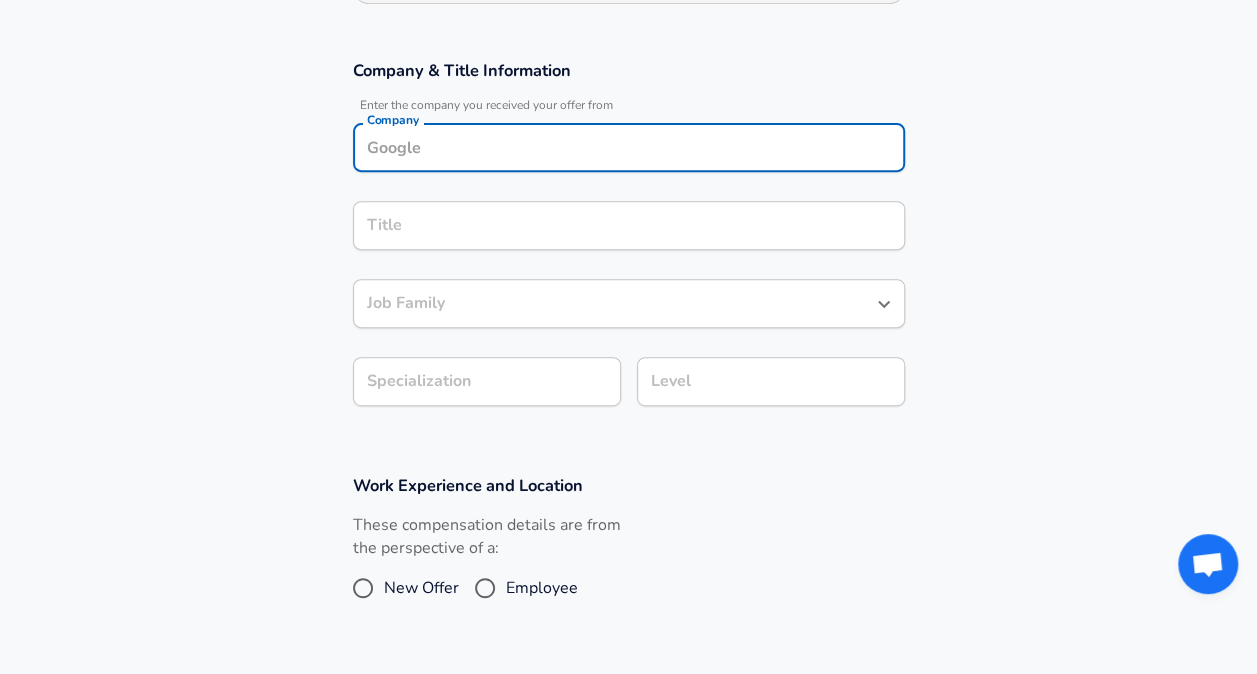 click on "Company" at bounding box center (629, 147) 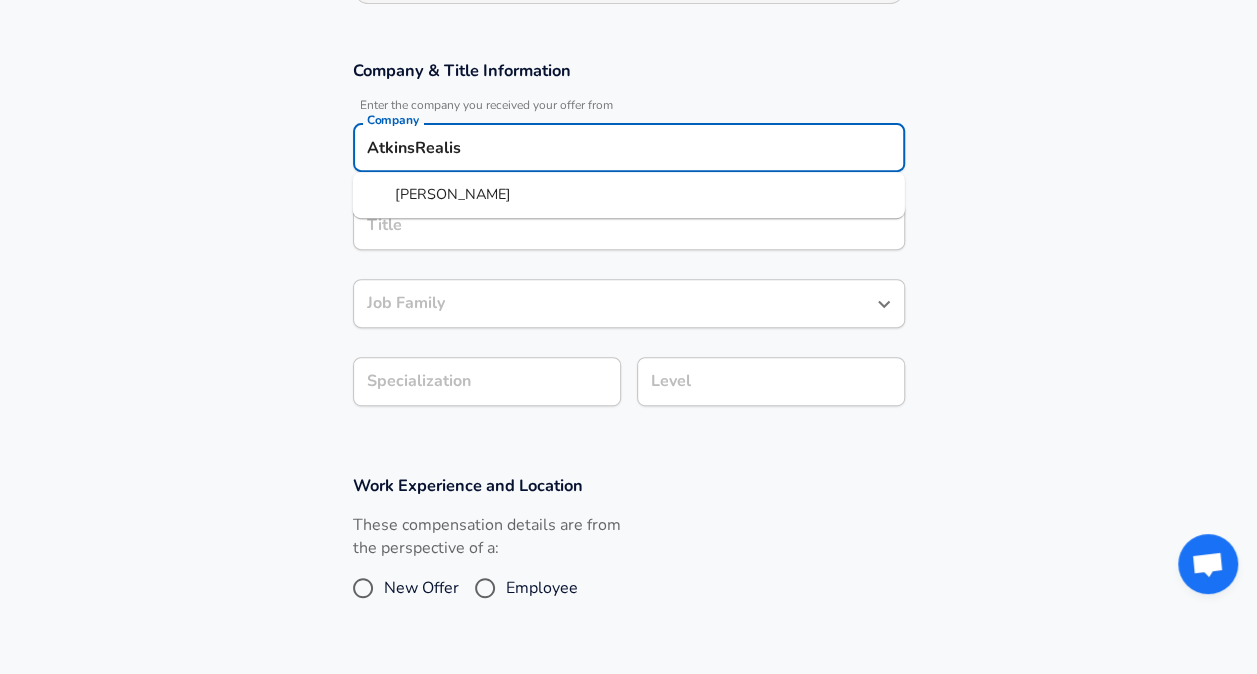 scroll, scrollTop: 360, scrollLeft: 0, axis: vertical 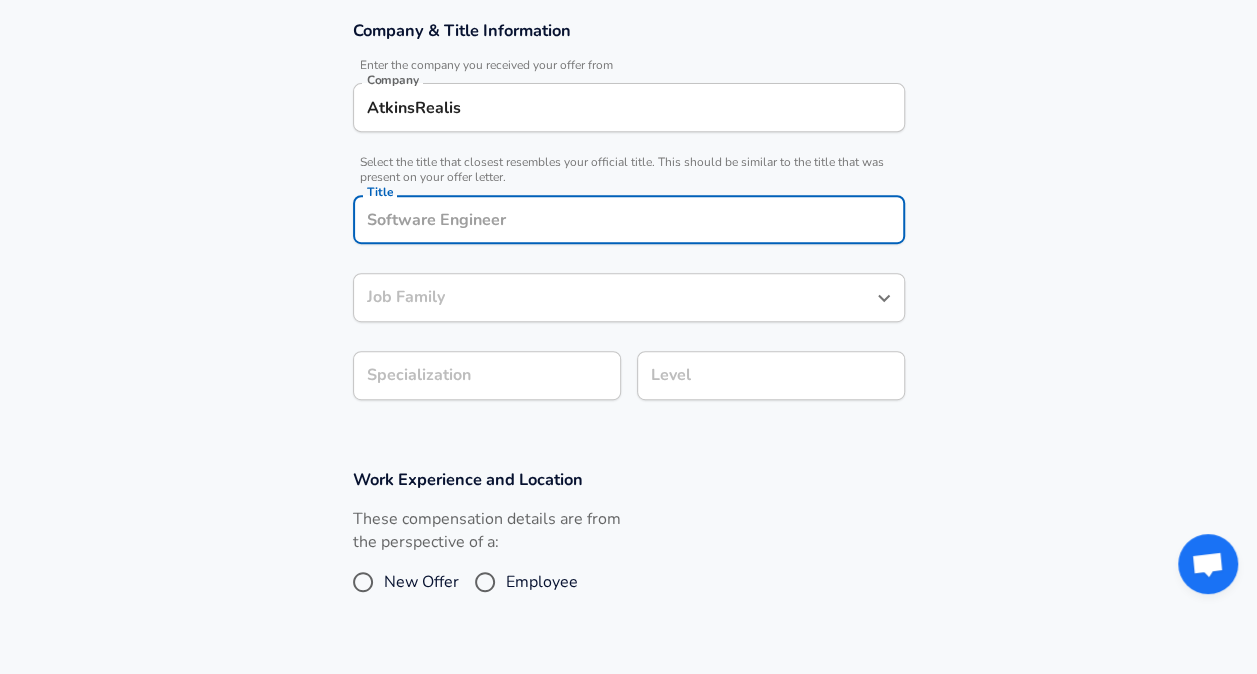 click on "AtkinsRealis" at bounding box center (629, 107) 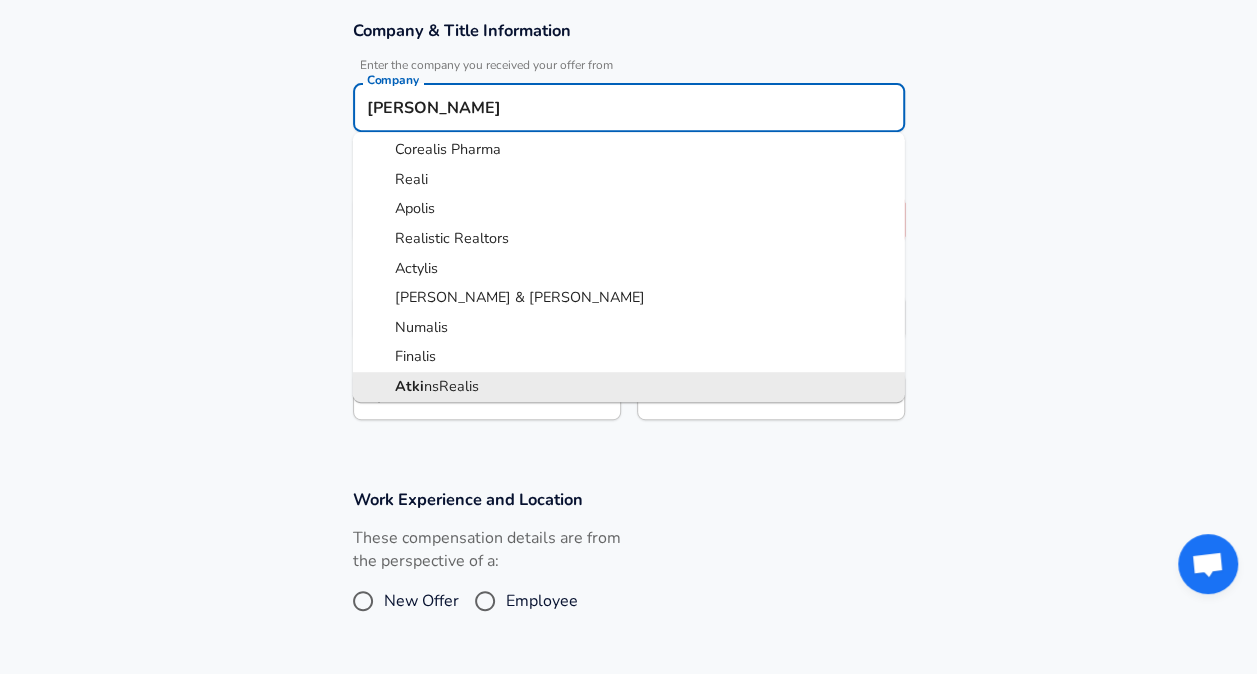 scroll, scrollTop: 65, scrollLeft: 0, axis: vertical 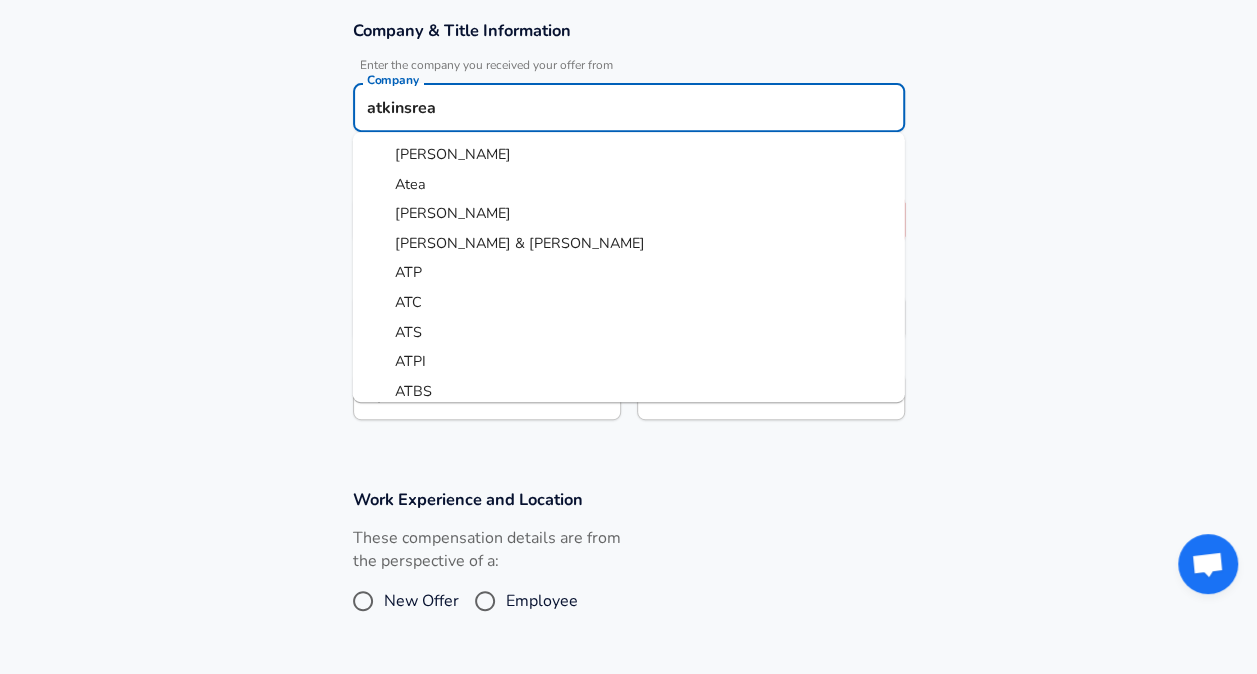 click on "[PERSON_NAME]" at bounding box center [629, 155] 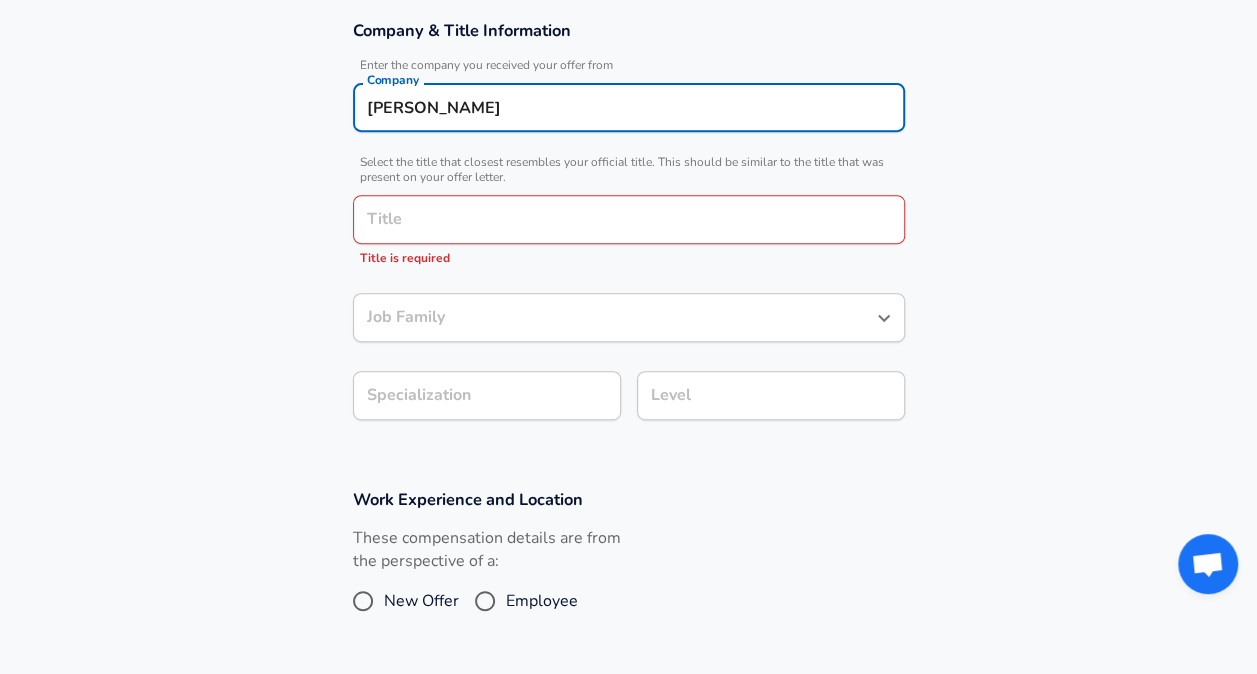 click on "Title" at bounding box center [629, 219] 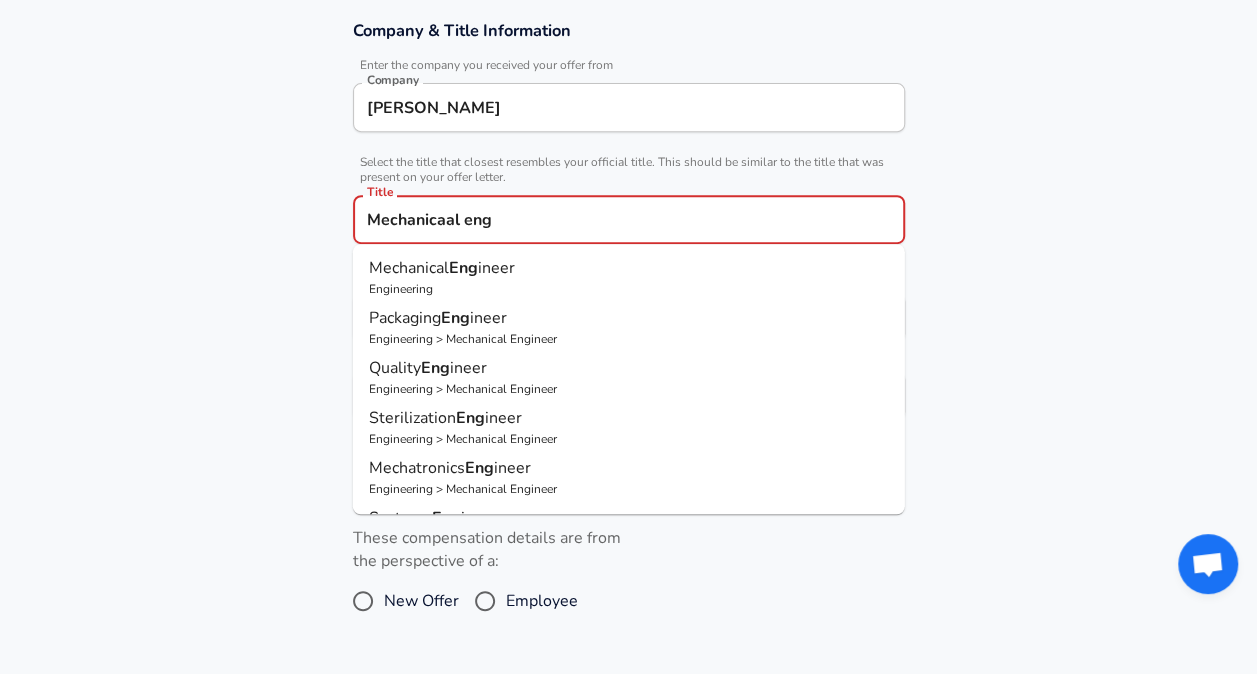 click on "Eng" at bounding box center [463, 268] 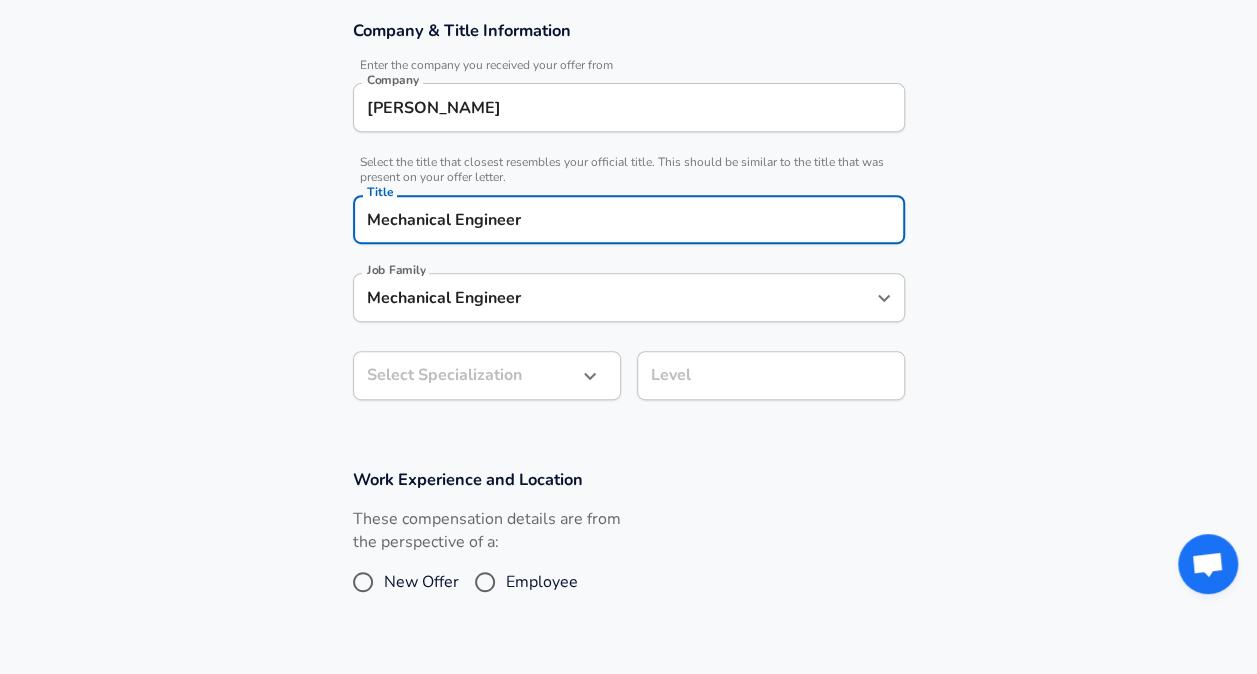 type on "Mechanical Engineer" 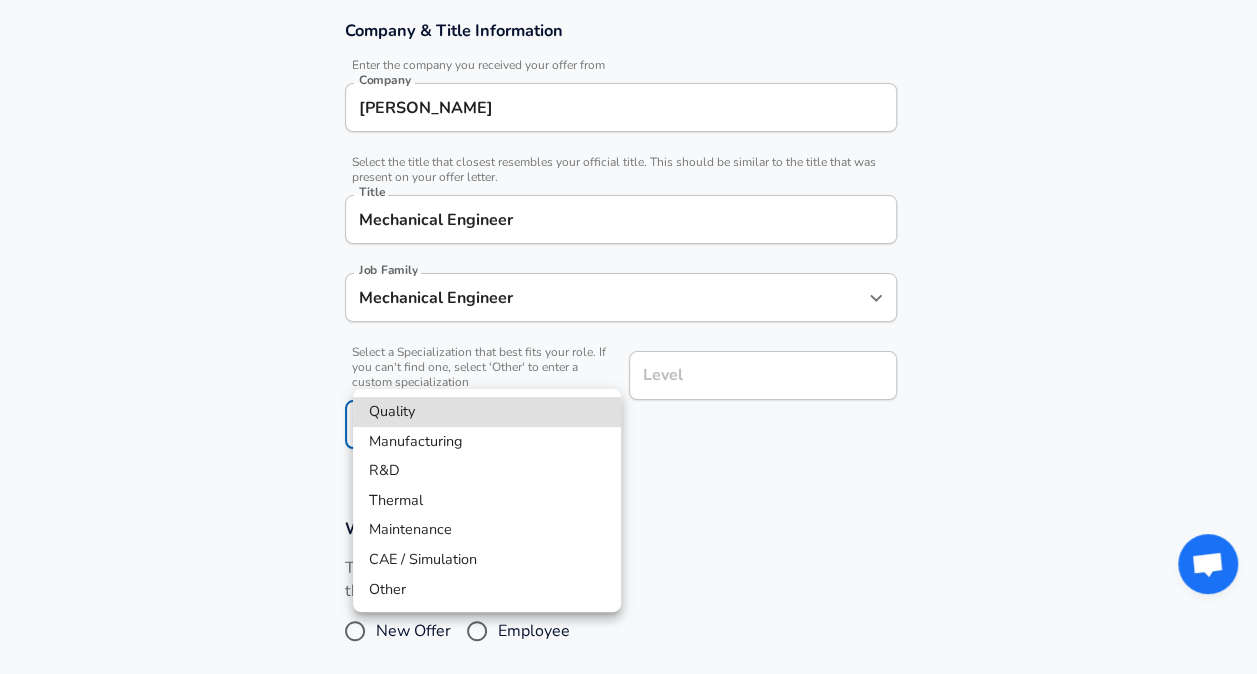 scroll, scrollTop: 420, scrollLeft: 0, axis: vertical 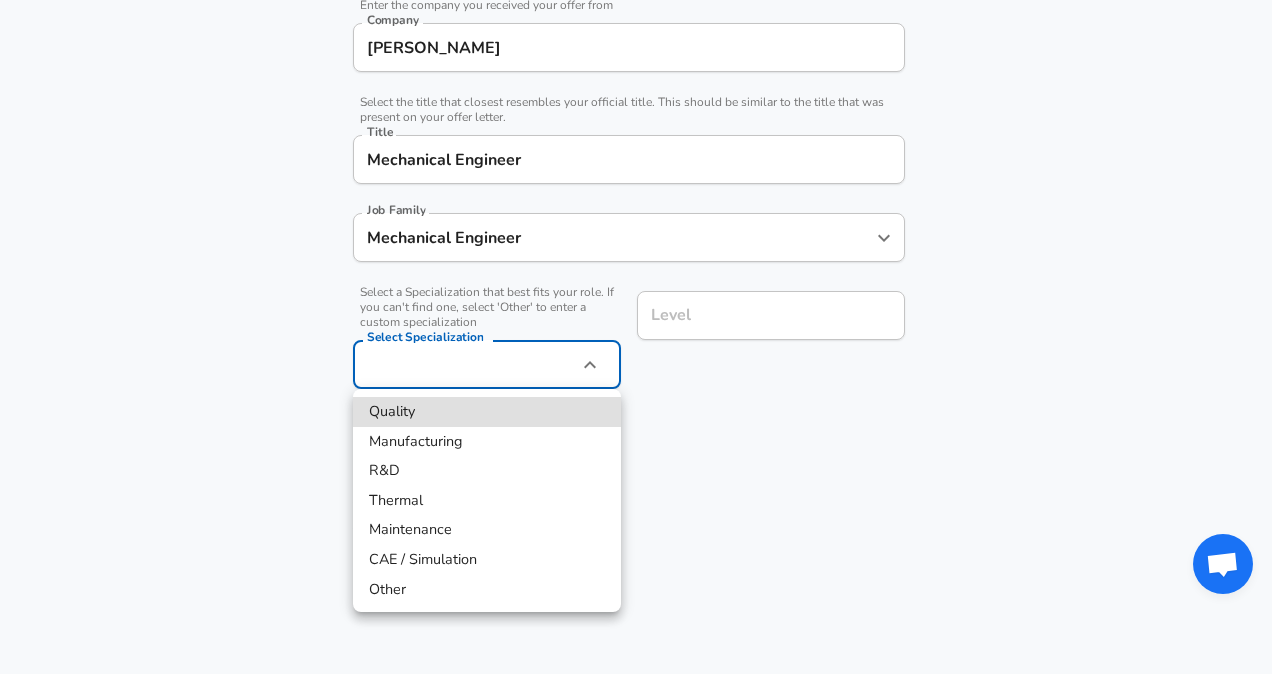 click on "Other" at bounding box center [487, 590] 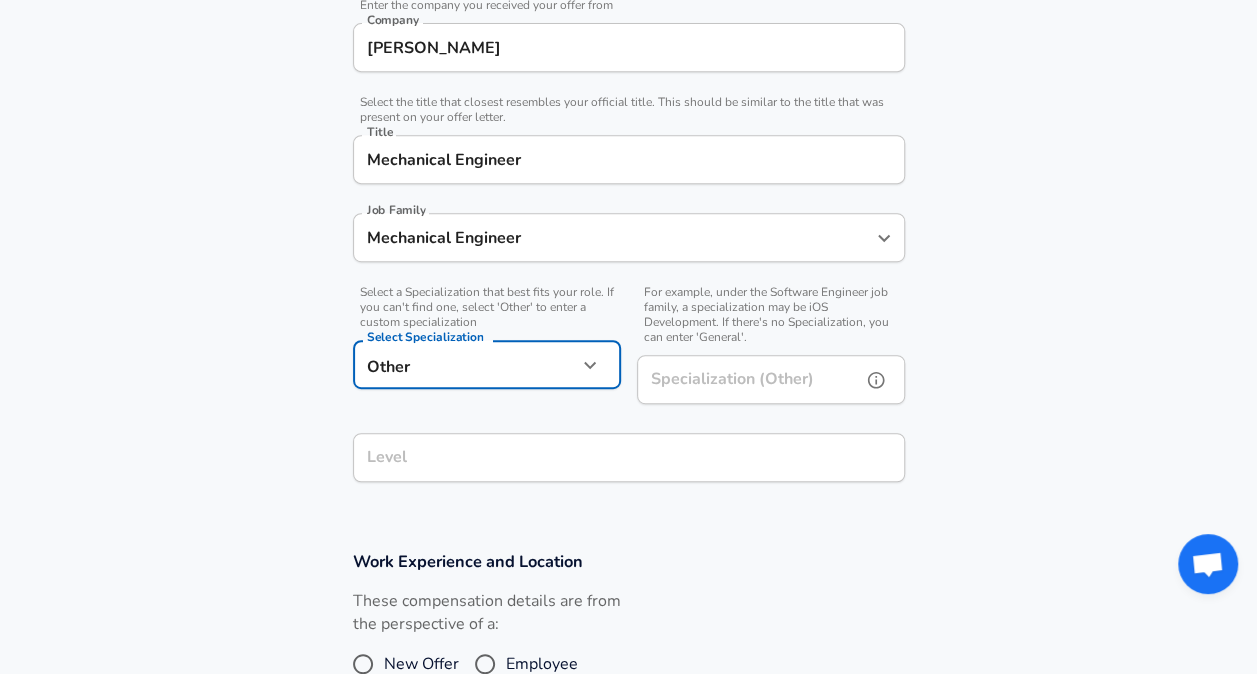 click on "Specialization (Other)" at bounding box center [745, 379] 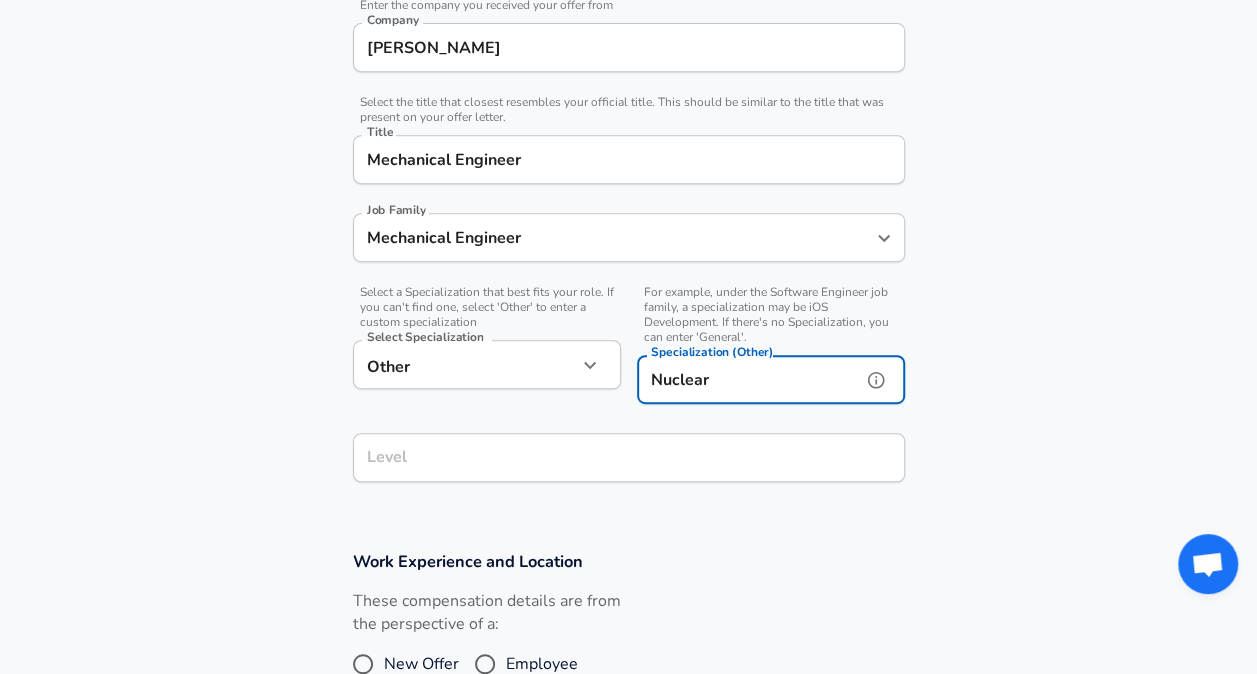 type on "Nuclear" 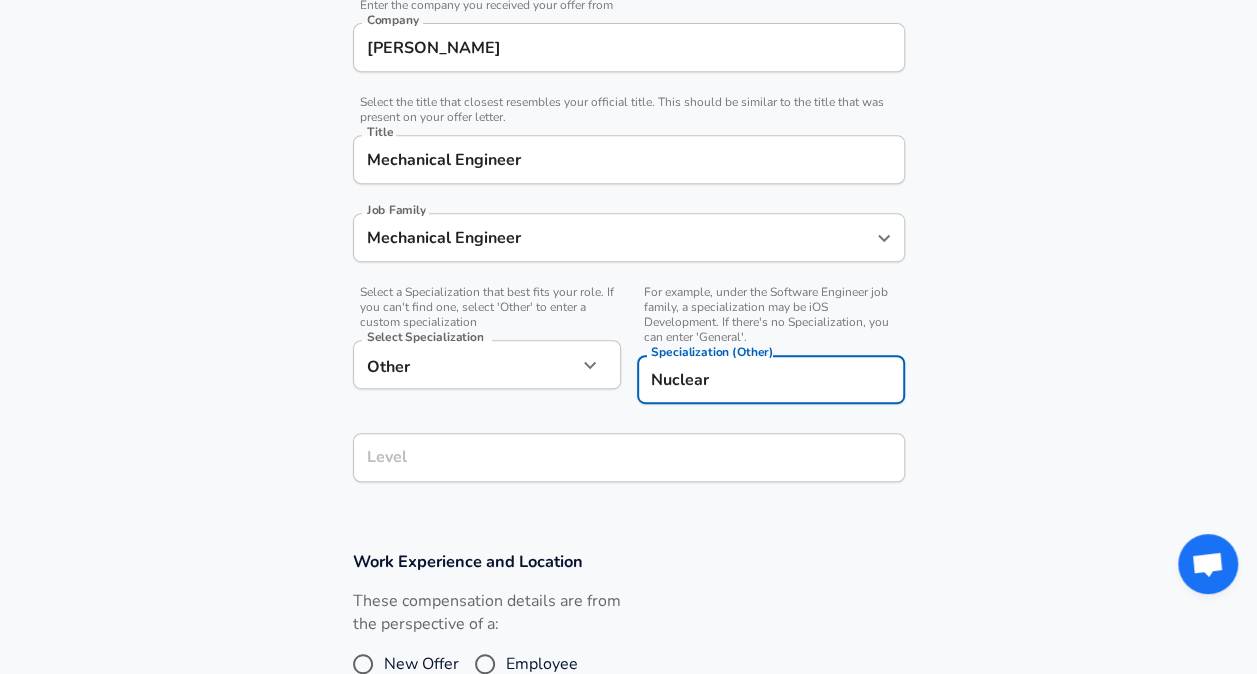 click on "Level" at bounding box center (629, 457) 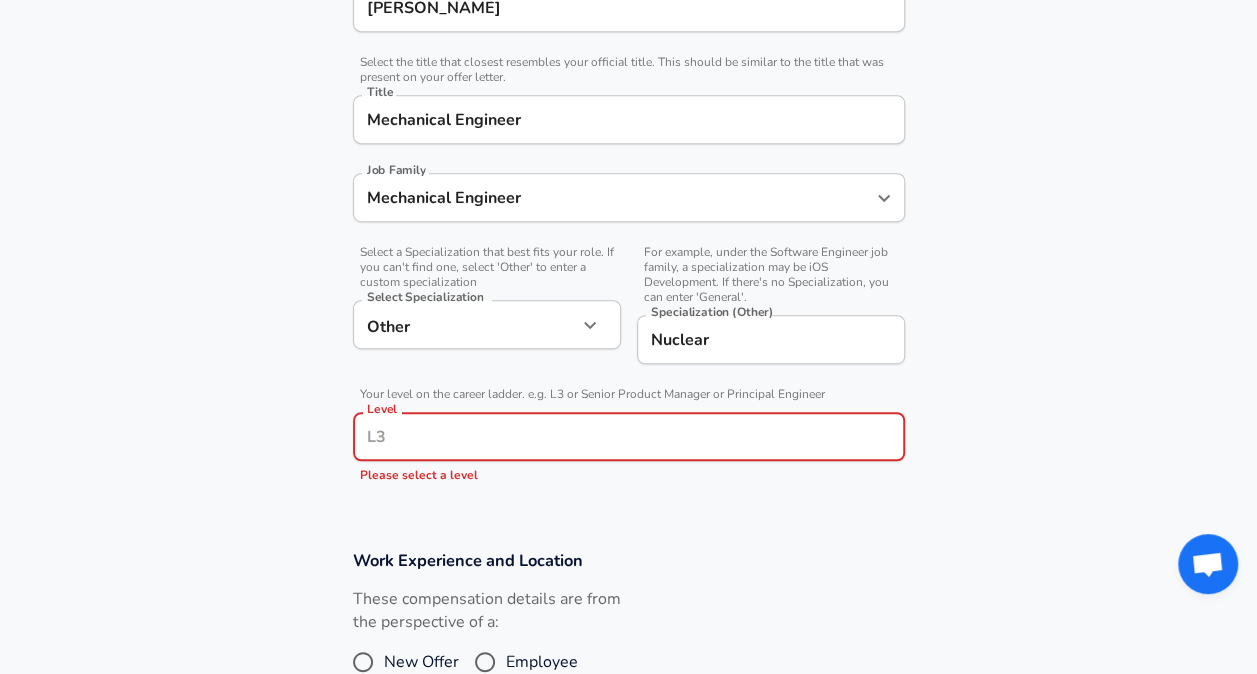click on "Level" at bounding box center [629, 436] 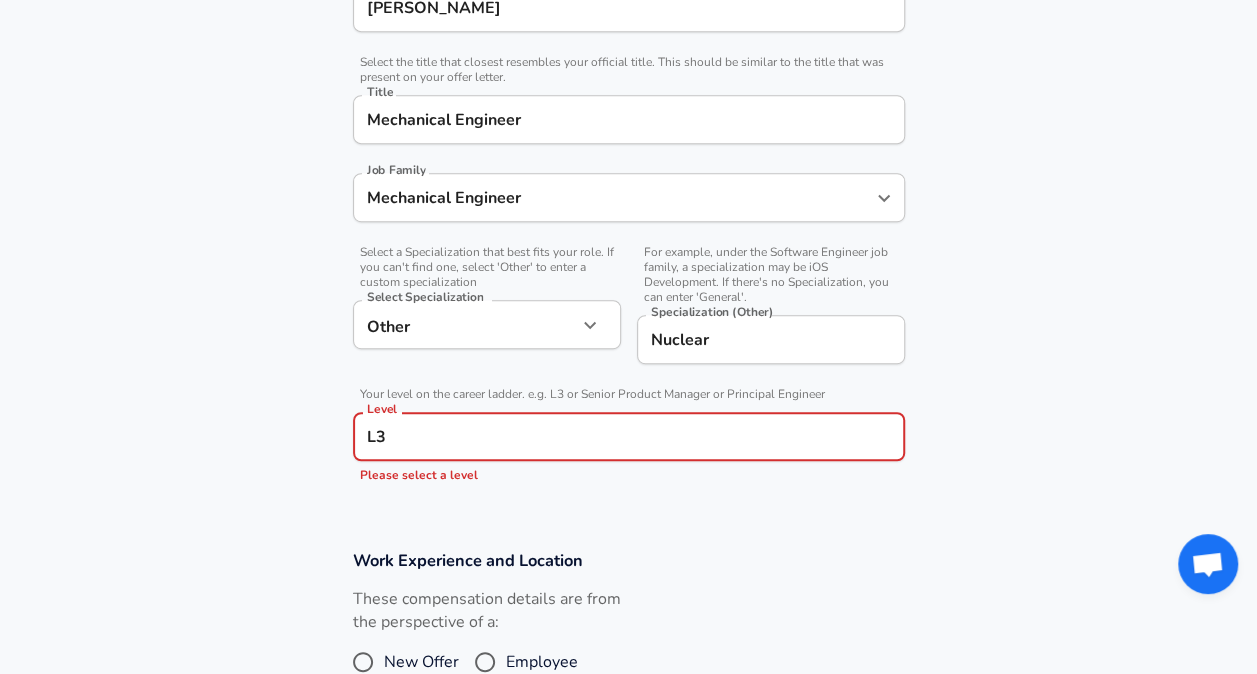 click on "Level L3 Level Please select a level" at bounding box center [629, 445] 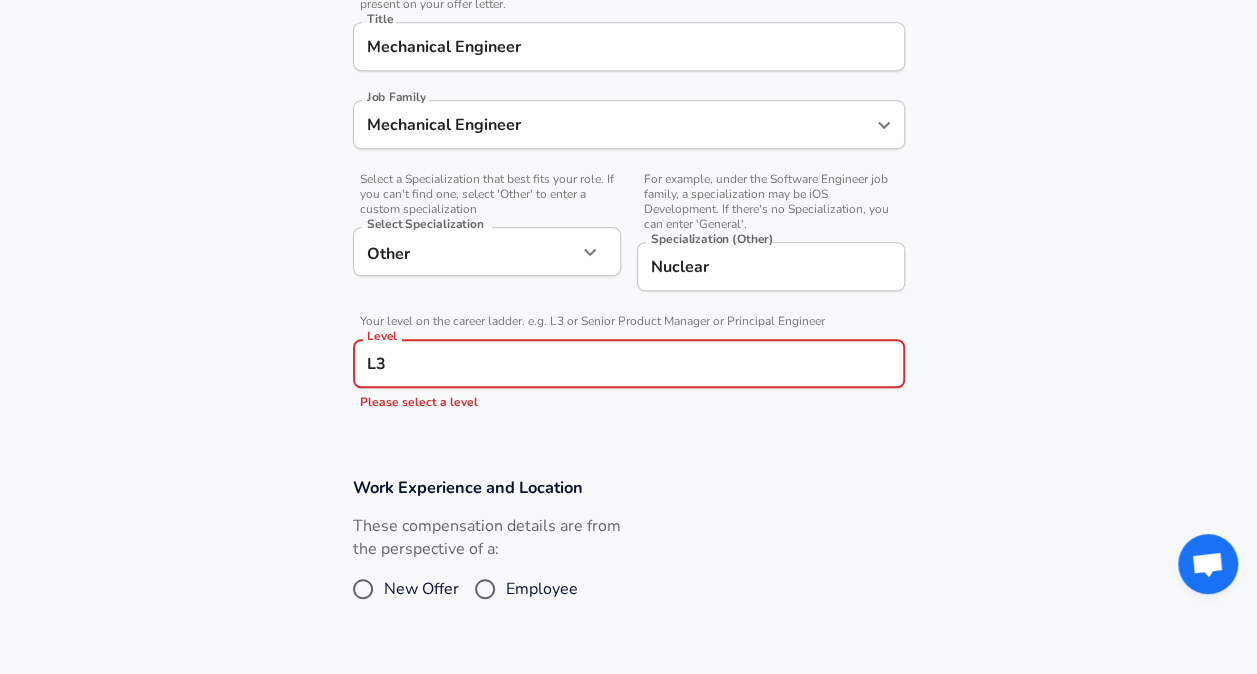 scroll, scrollTop: 660, scrollLeft: 0, axis: vertical 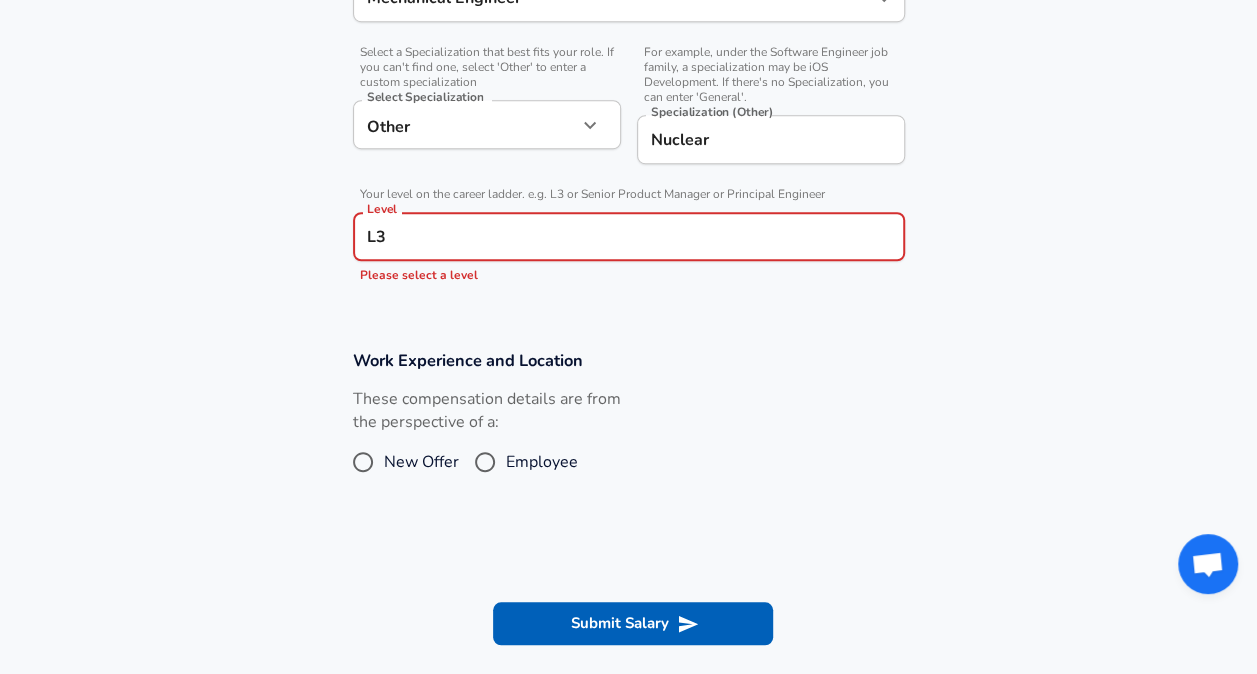 type on "L3" 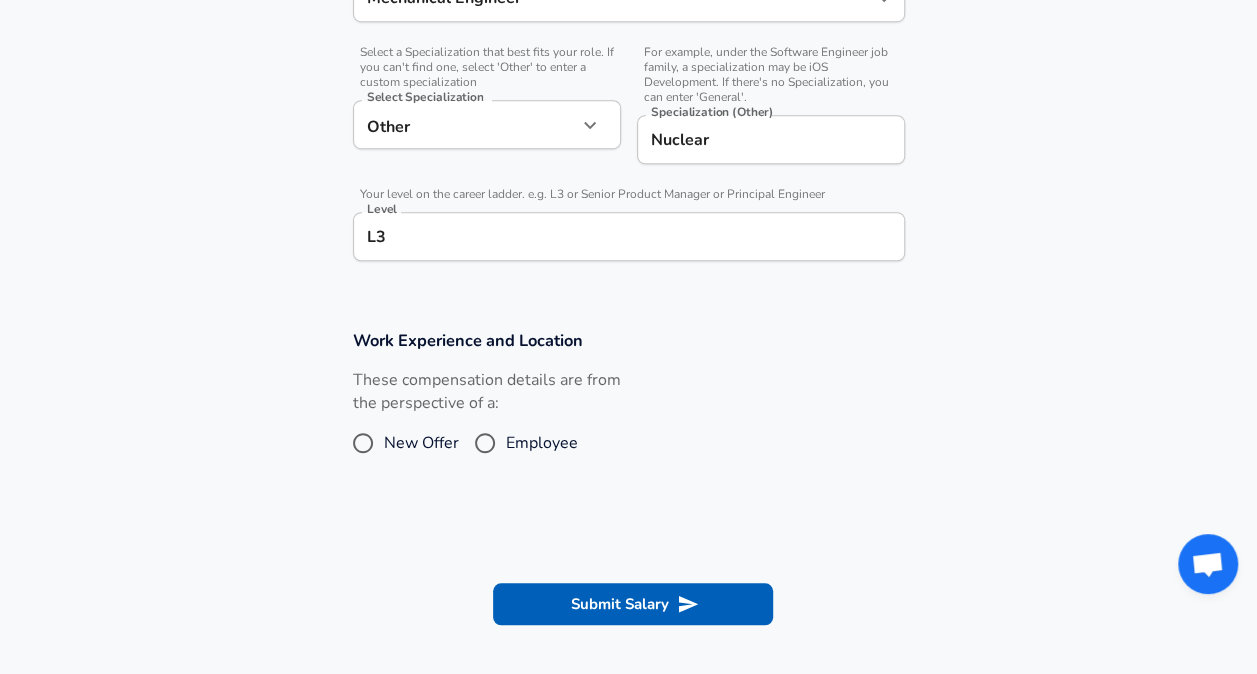 click on "Employee" at bounding box center [485, 443] 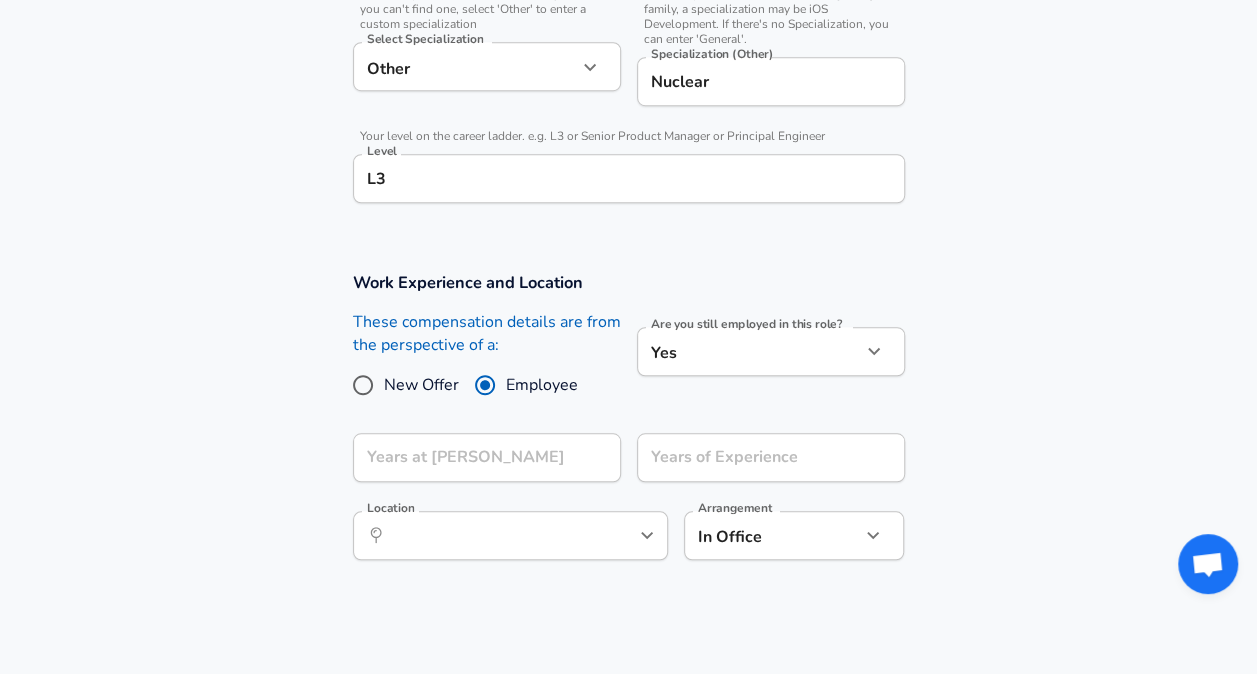 scroll, scrollTop: 760, scrollLeft: 0, axis: vertical 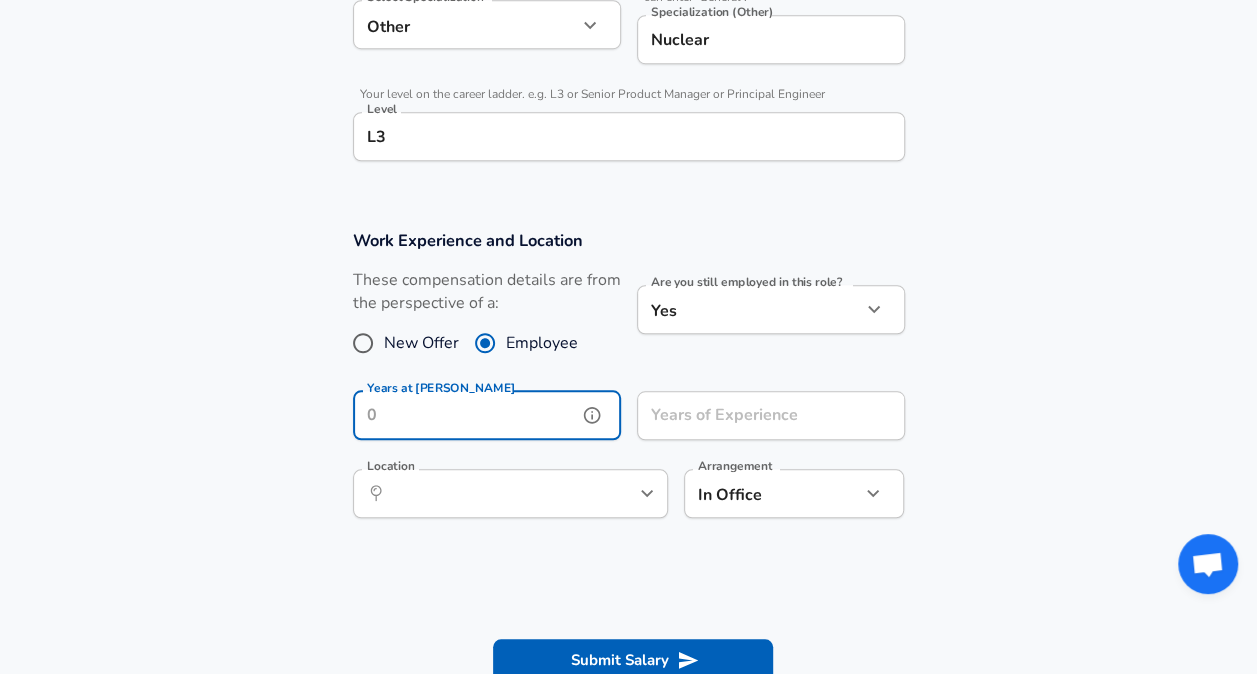 click on "Years at [PERSON_NAME]" at bounding box center [465, 415] 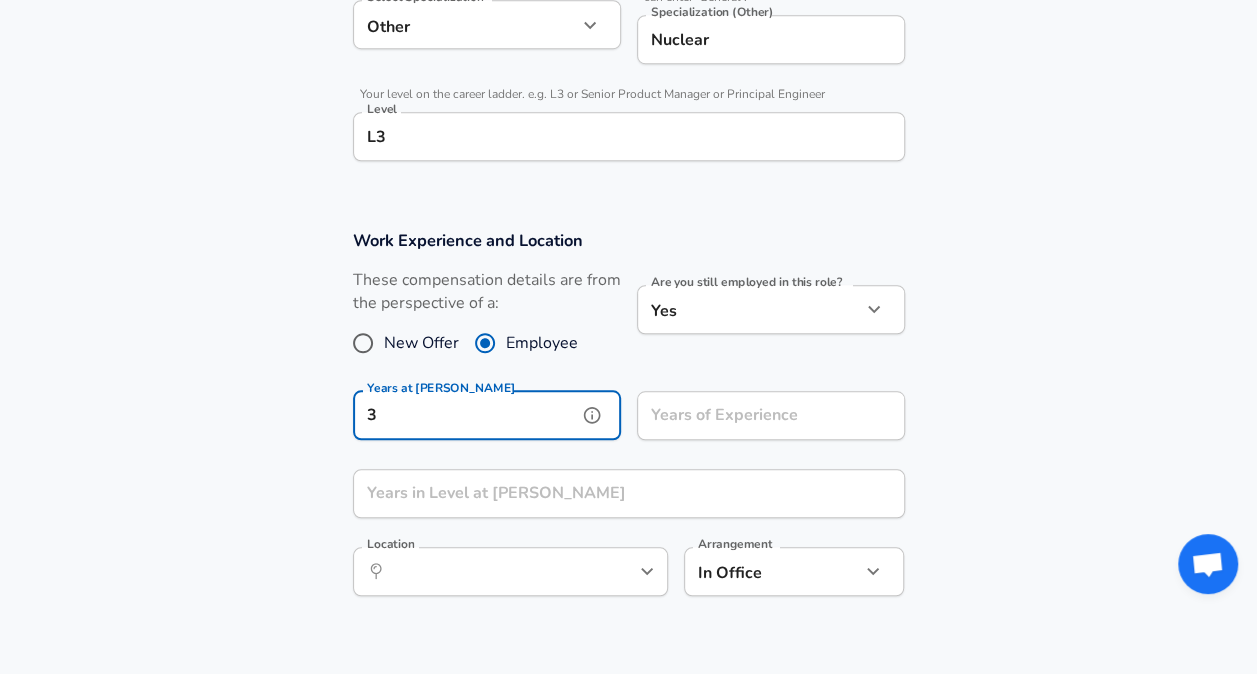 type on "3" 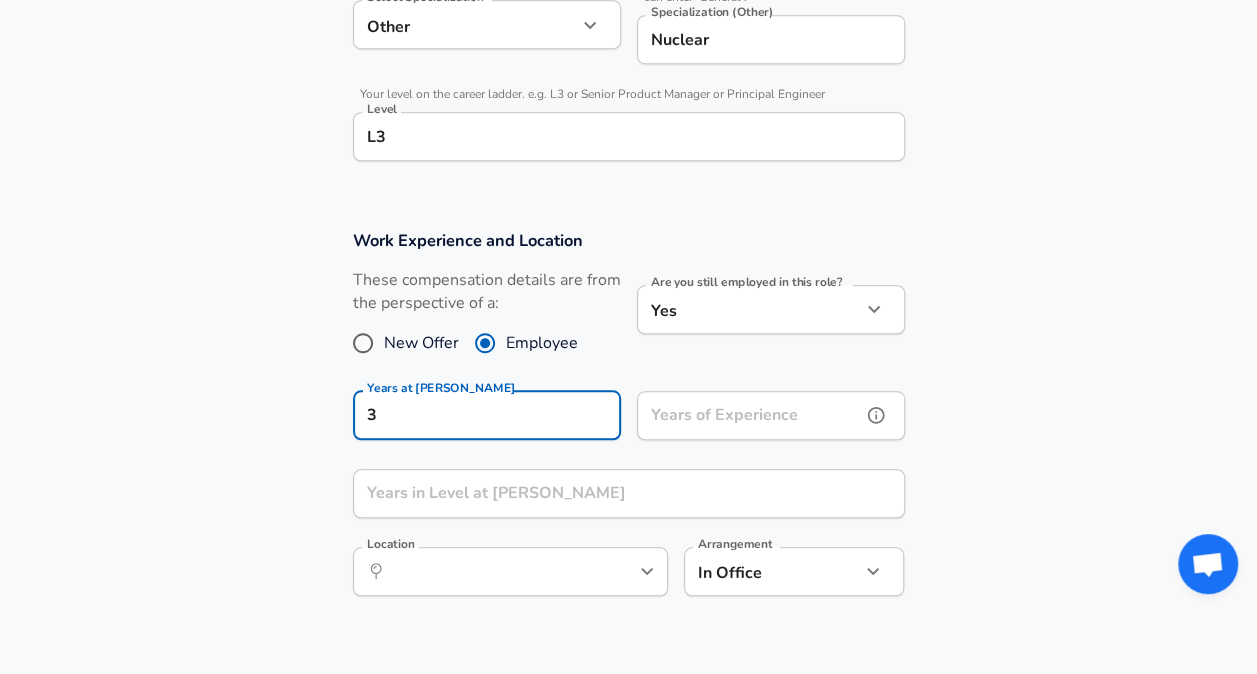 click on "Years of Experience Years of Experience" at bounding box center [771, 418] 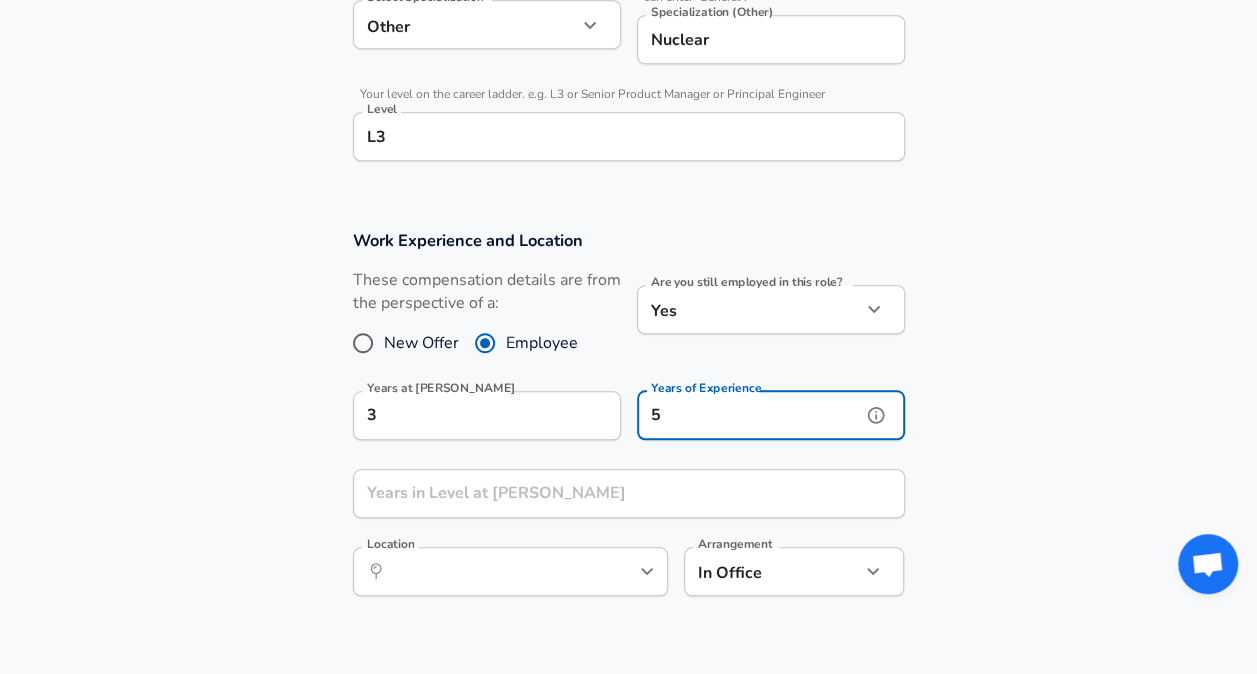 type on "5" 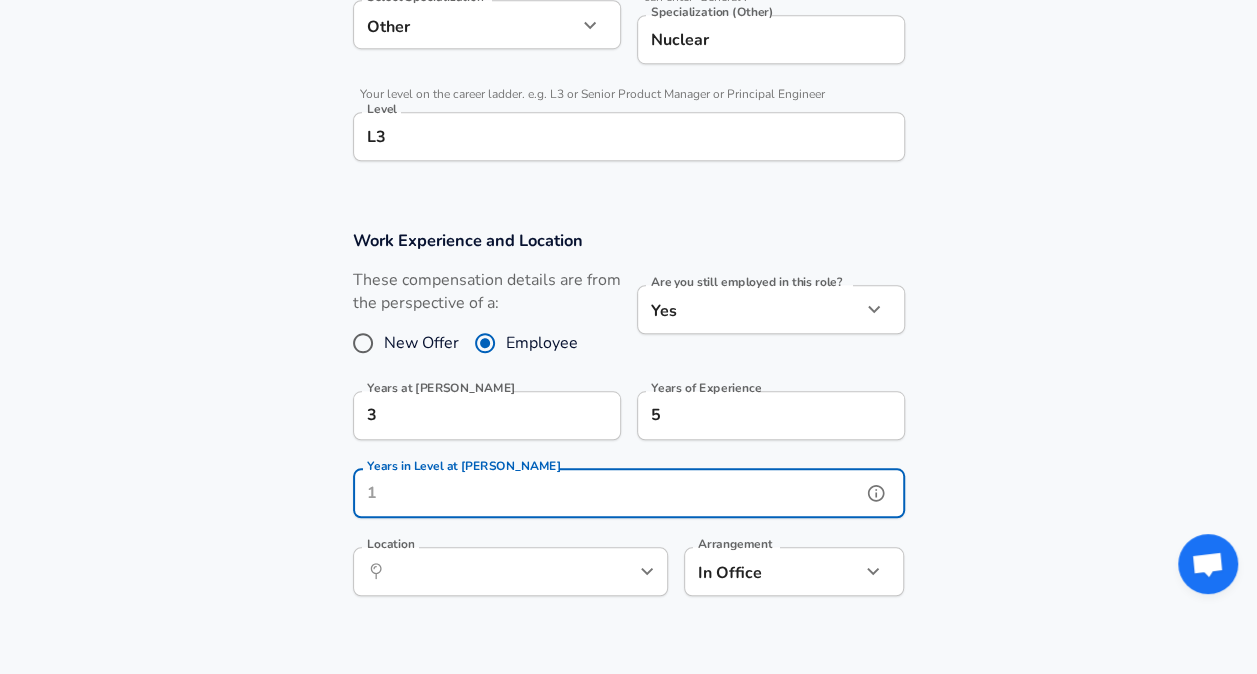 click on "Years in Level at [PERSON_NAME]" at bounding box center [607, 493] 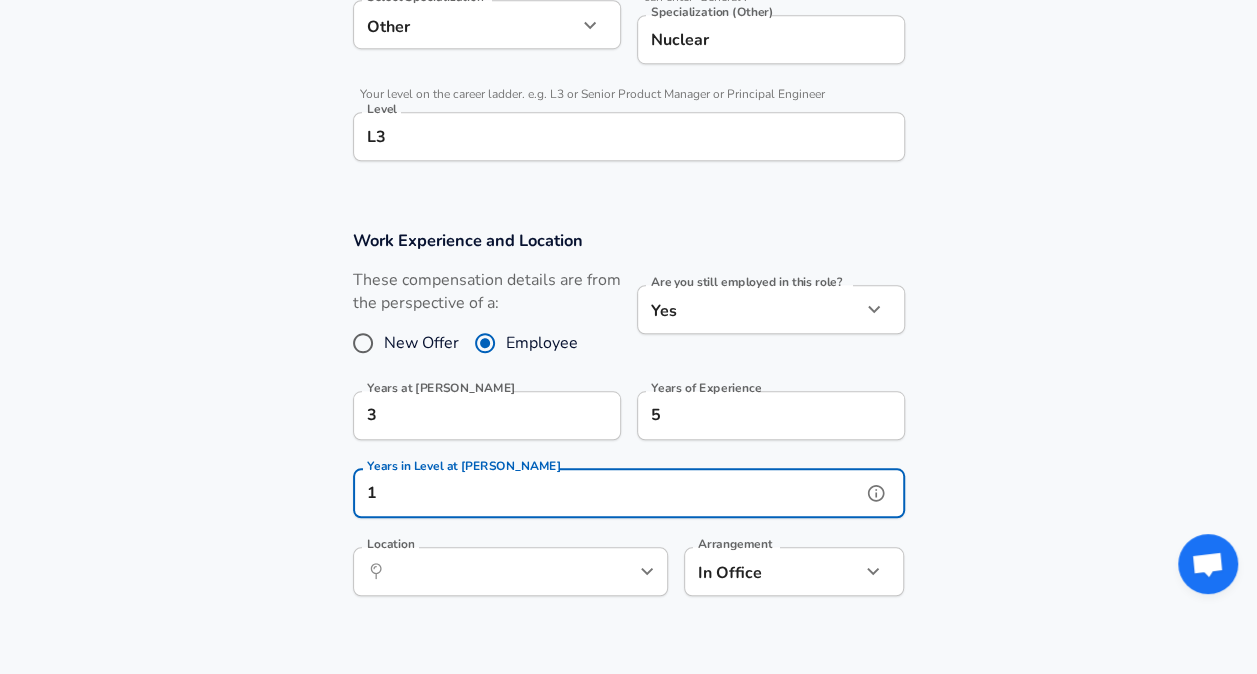 click on "​ Location" at bounding box center (510, 571) 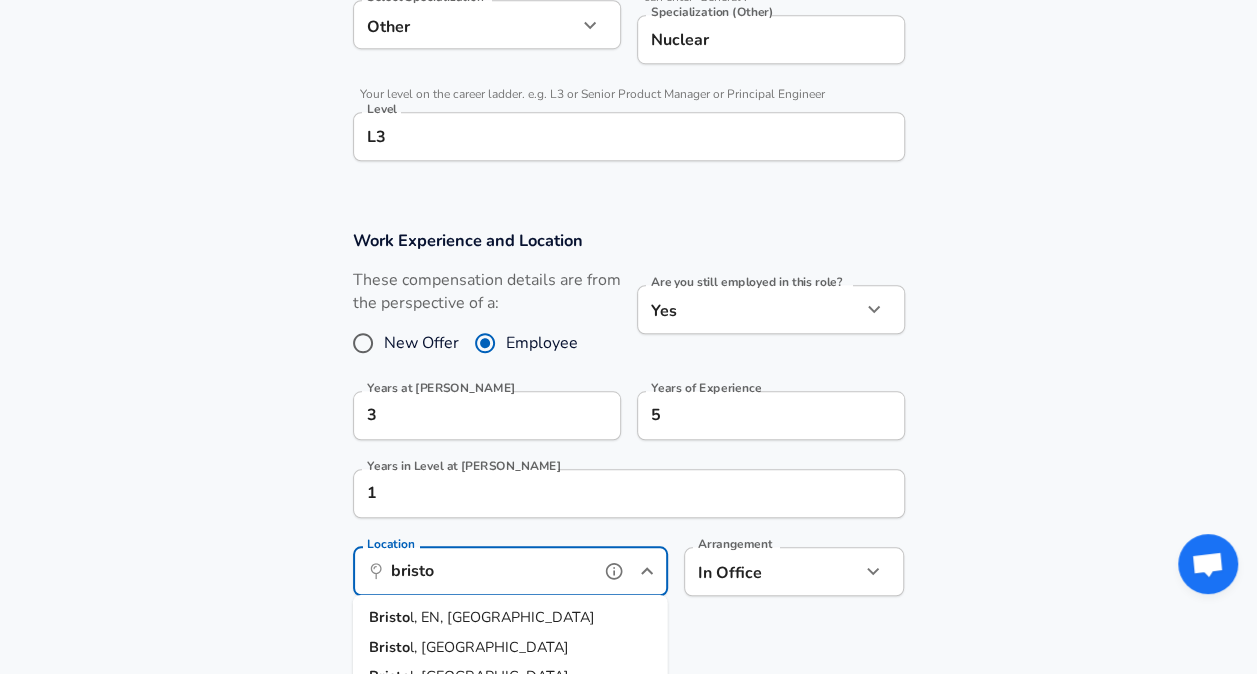 click on "l, EN, [GEOGRAPHIC_DATA]" at bounding box center [502, 617] 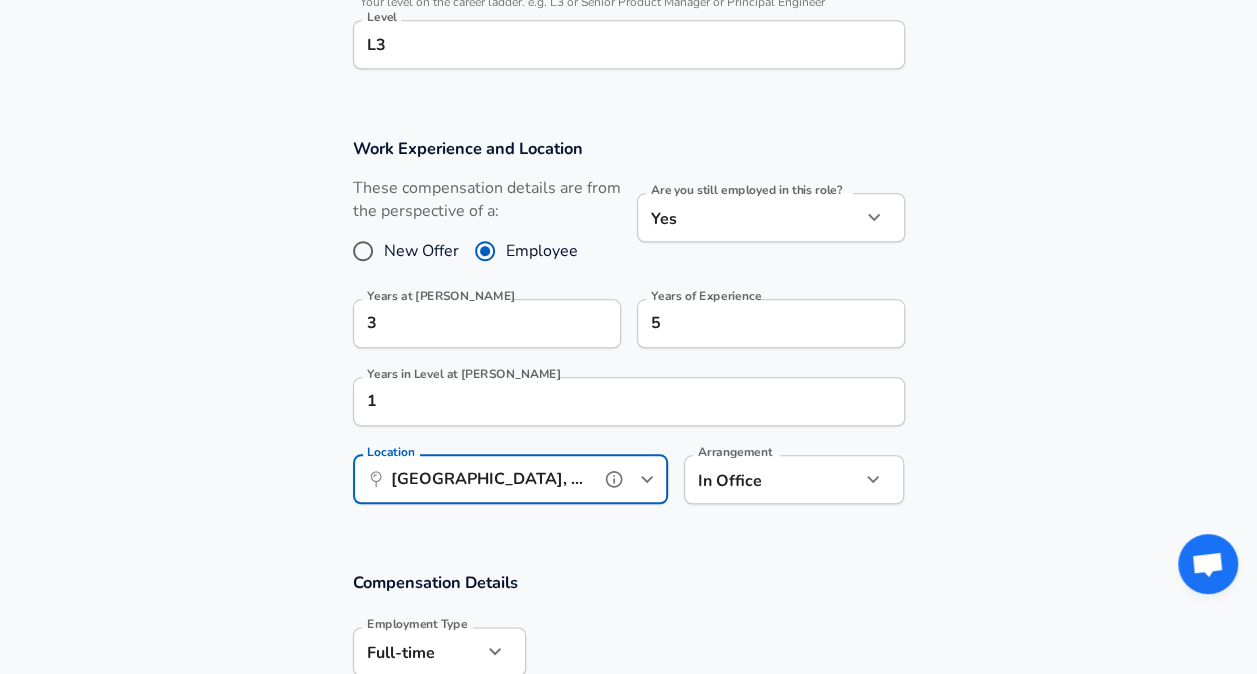 scroll, scrollTop: 960, scrollLeft: 0, axis: vertical 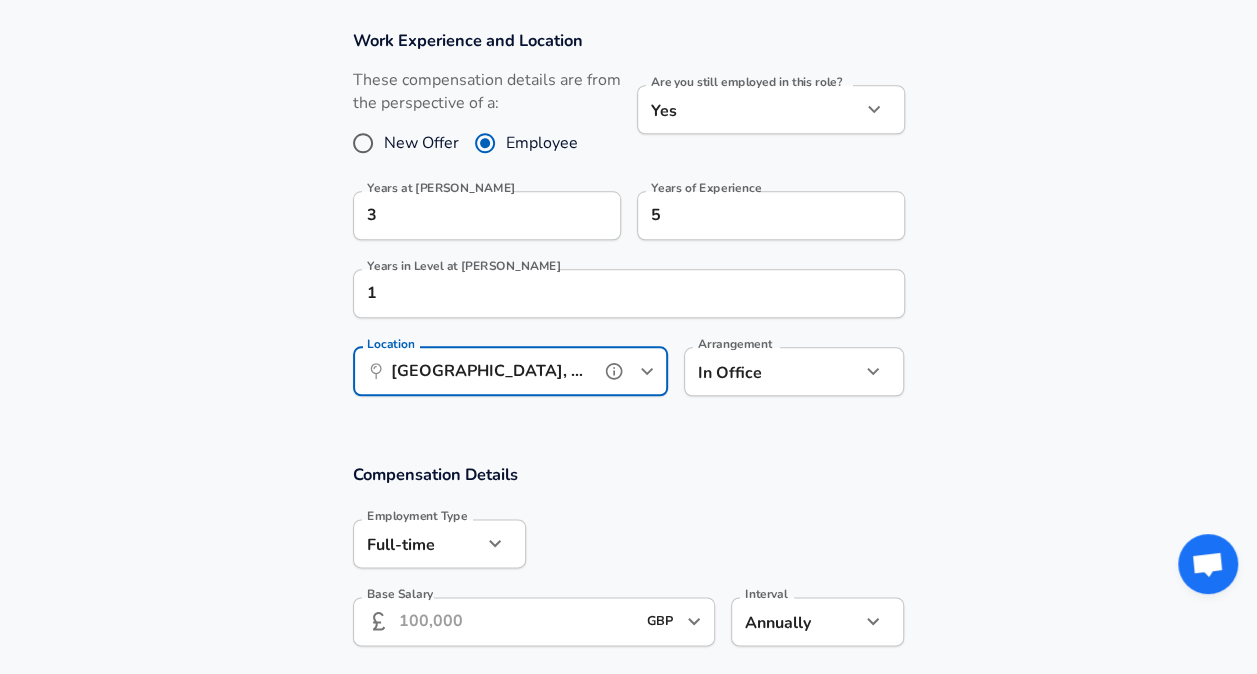 type on "[GEOGRAPHIC_DATA], EN, [GEOGRAPHIC_DATA]" 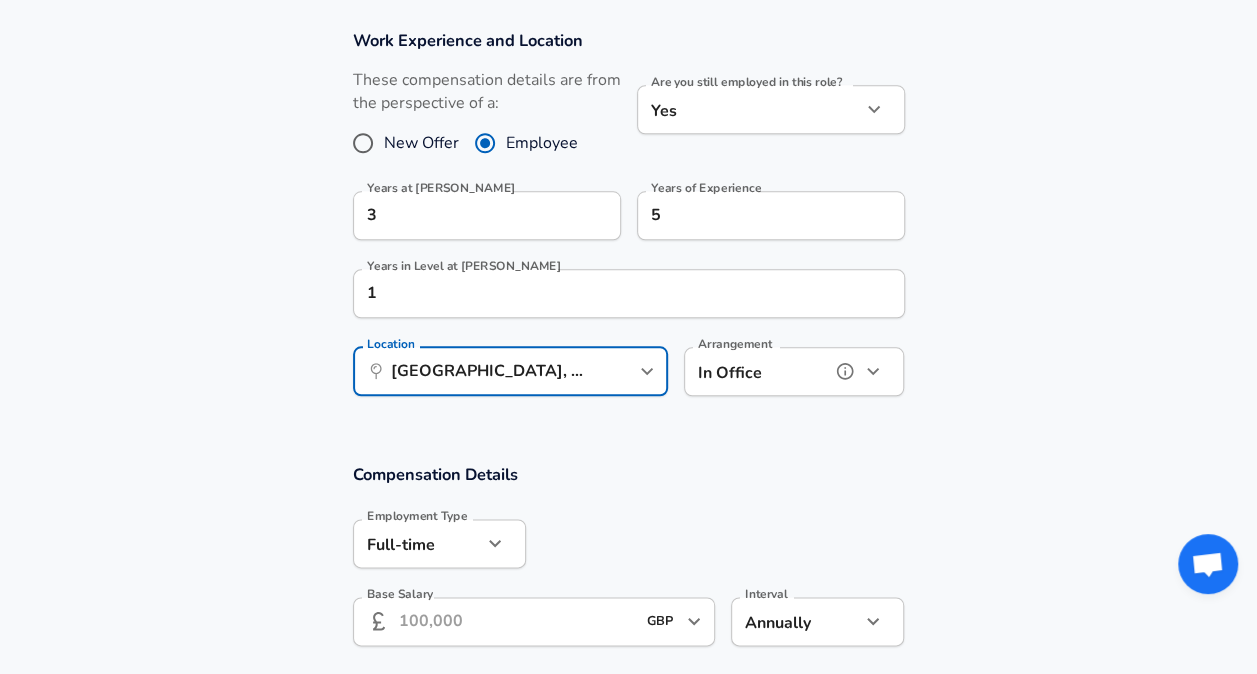 click 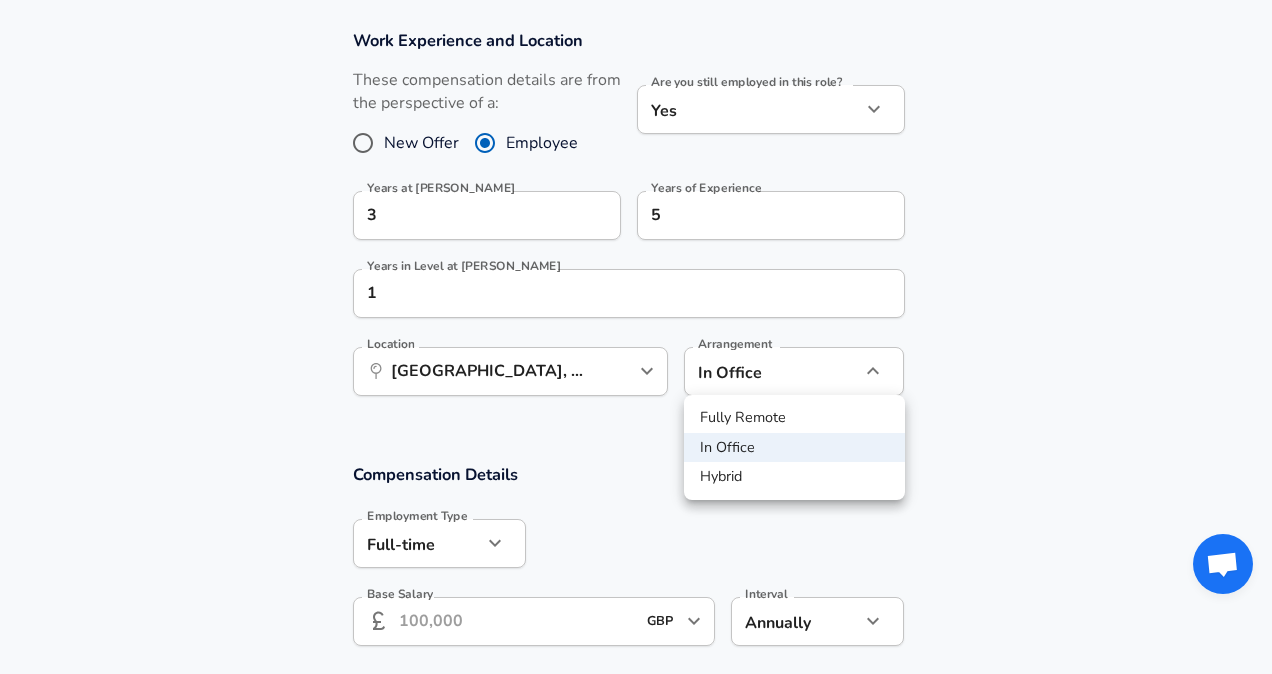 click at bounding box center [636, 337] 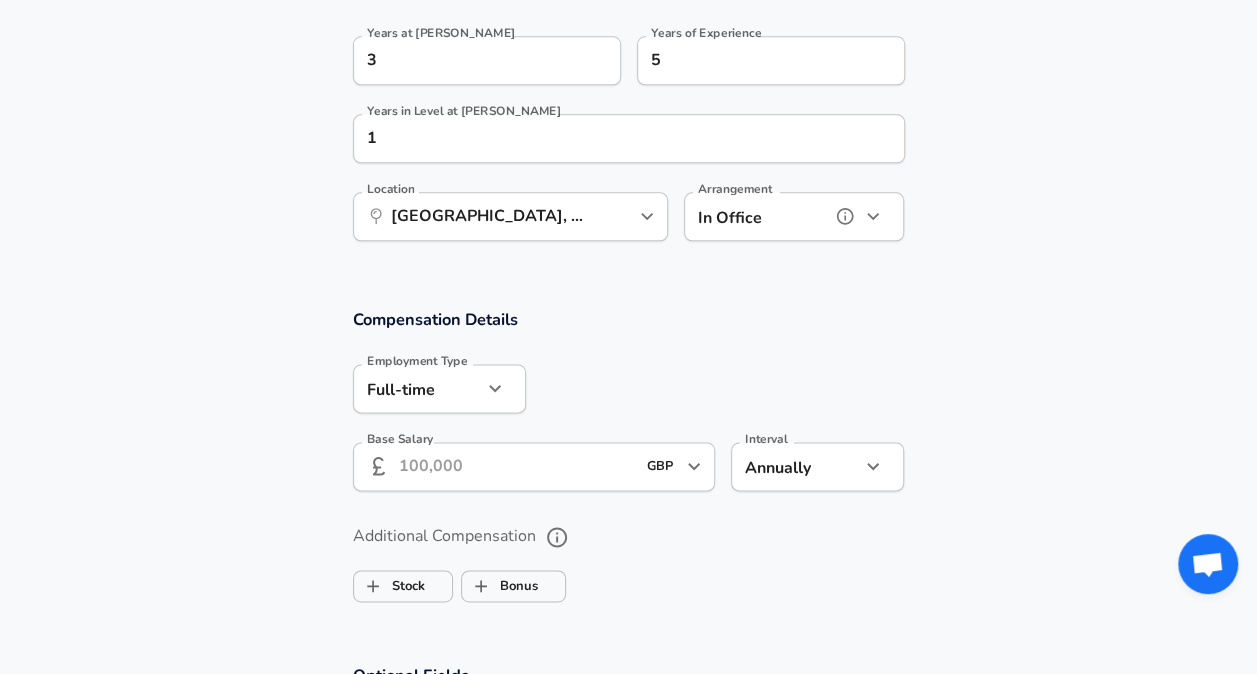 scroll, scrollTop: 1160, scrollLeft: 0, axis: vertical 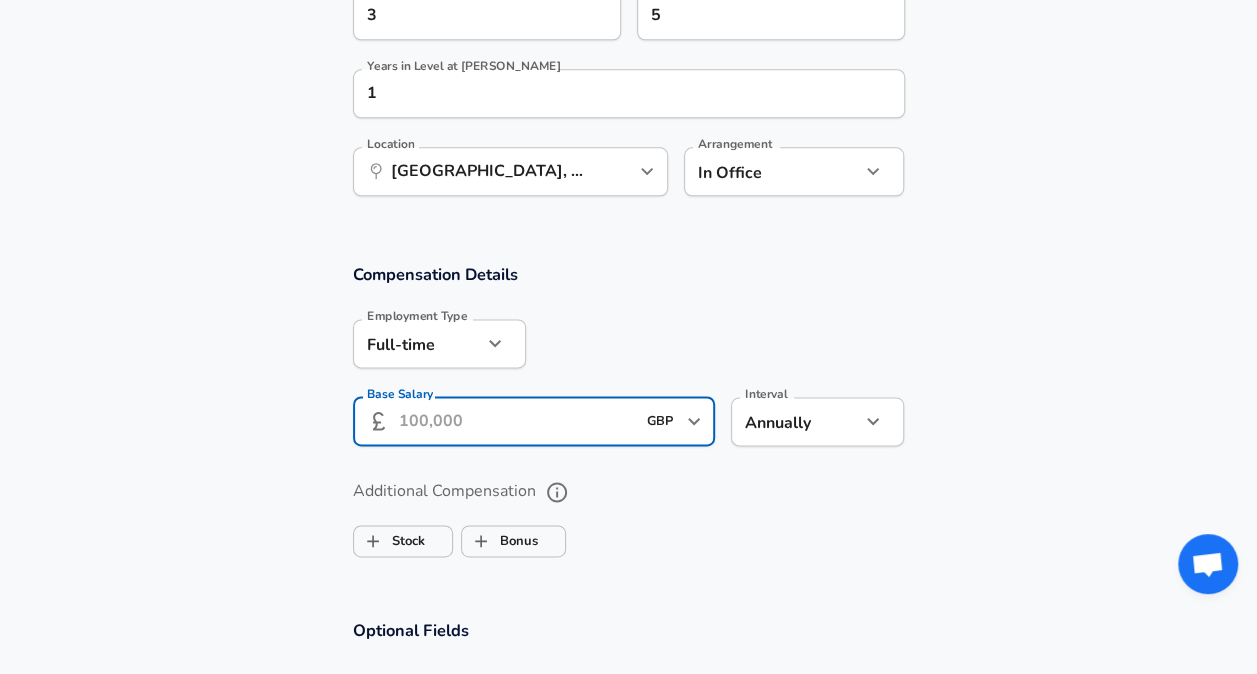 click on "Base Salary" at bounding box center (517, 421) 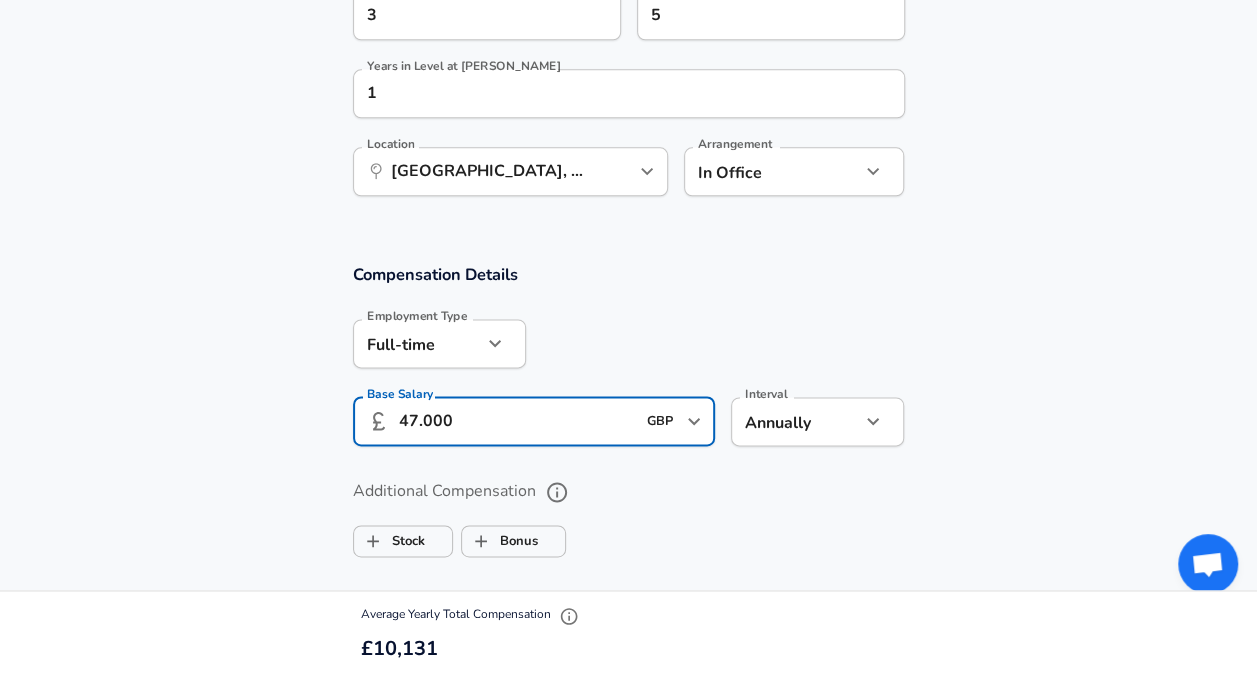 type on "47.000" 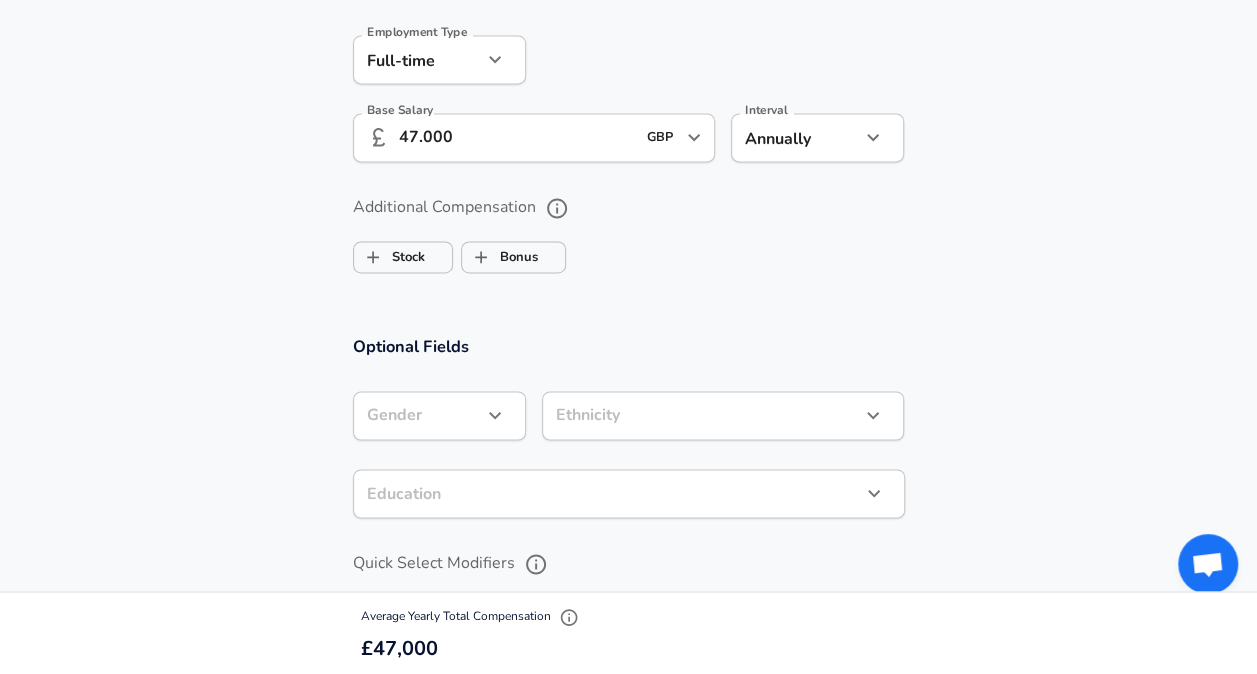 scroll, scrollTop: 1560, scrollLeft: 0, axis: vertical 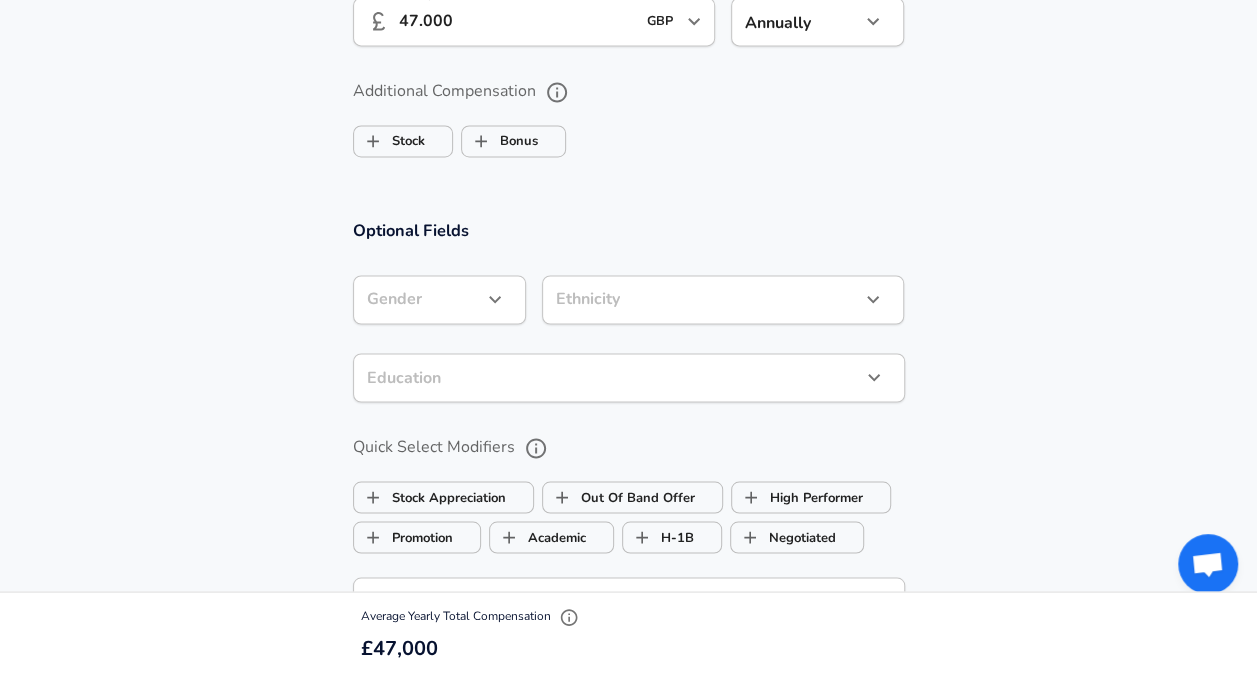click 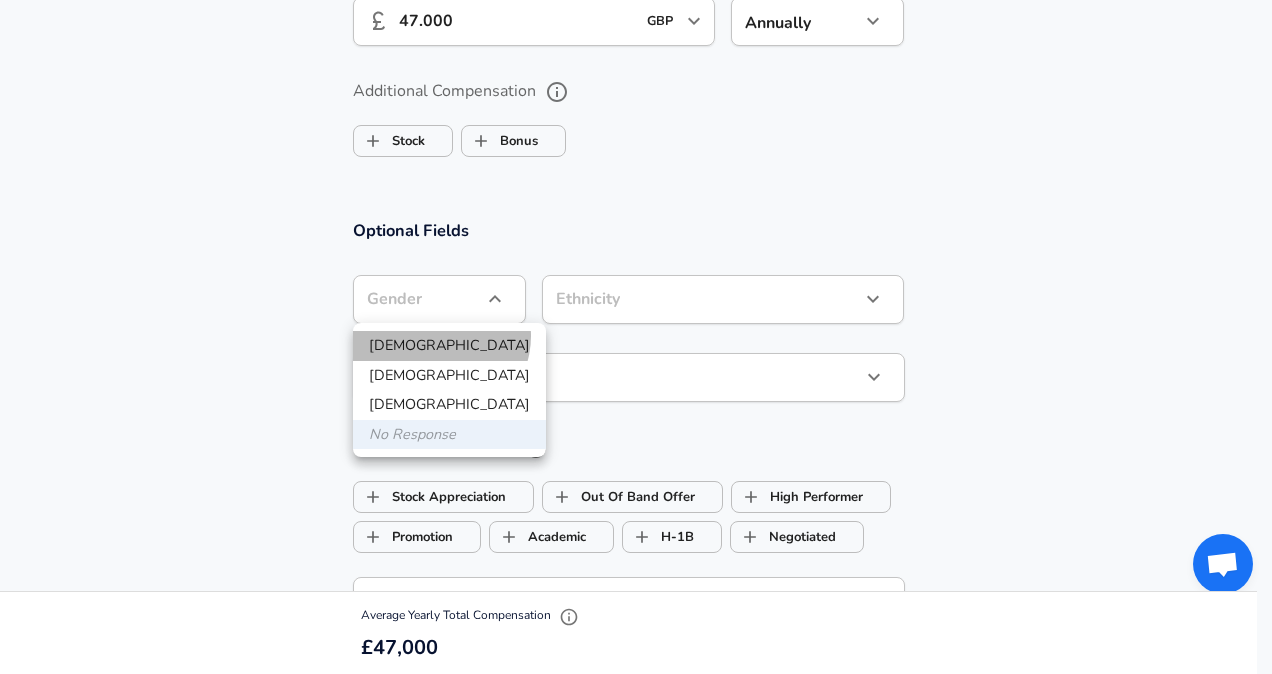 click on "[DEMOGRAPHIC_DATA]" at bounding box center [449, 346] 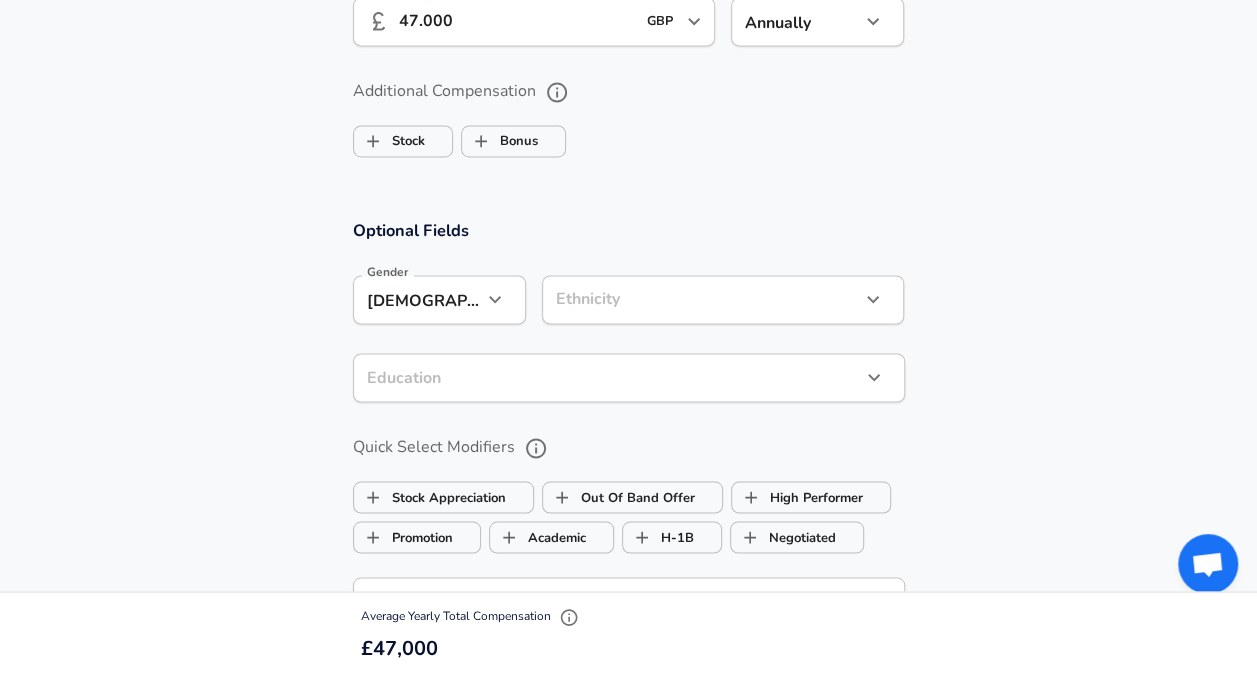 click on "We value your privacy We use cookies to enhance your browsing experience, serve personalized ads or content, and analyze our traffic. By clicking "Accept All", you consent to our use of cookies. Customize    Accept All   Customize Consent Preferences   We use cookies to help you navigate efficiently and perform certain functions. You will find detailed information about all cookies under each consent category below. The cookies that are categorized as "Necessary" are stored on your browser as they are essential for enabling the basic functionalities of the site. ...  Show more Necessary Always Active Necessary cookies are required to enable the basic features of this site, such as providing secure log-in or adjusting your consent preferences. These cookies do not store any personally identifiable data. Cookie _GRECAPTCHA Duration 5 months 27 days Description Google Recaptcha service sets this cookie to identify bots to protect the website against malicious spam attacks. Cookie __stripe_mid Duration 1 year MR" at bounding box center (628, -1223) 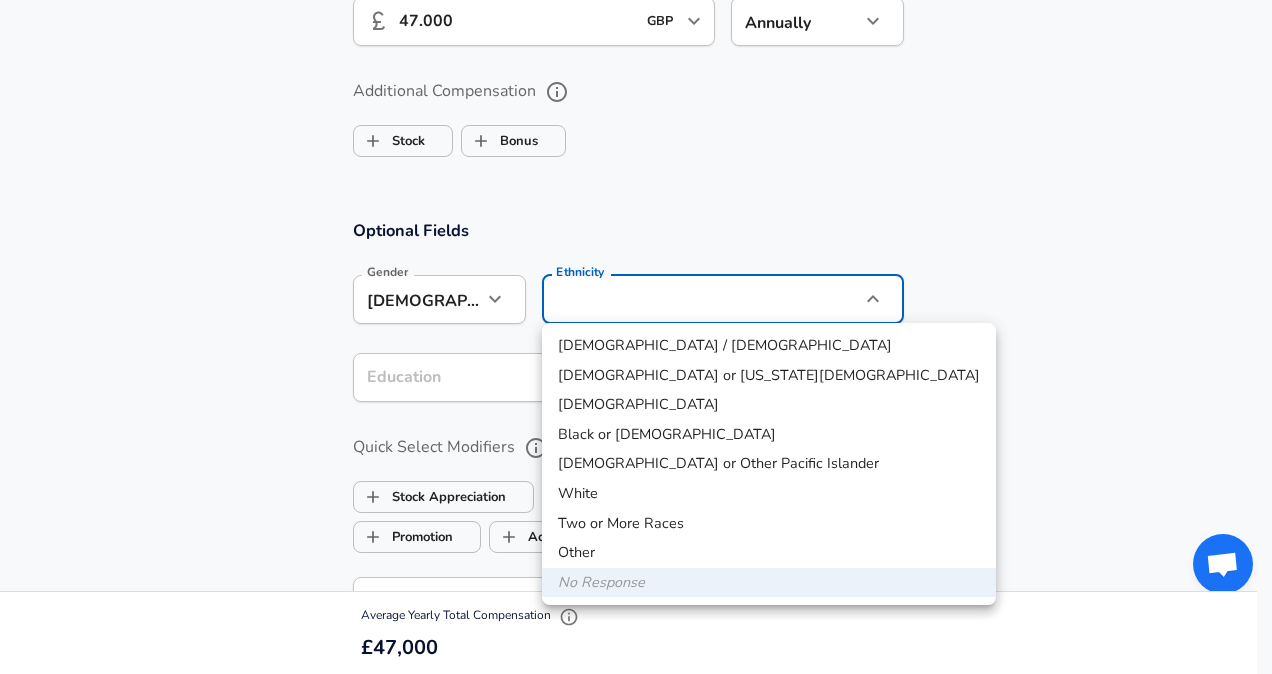 click on "Other" at bounding box center [769, 553] 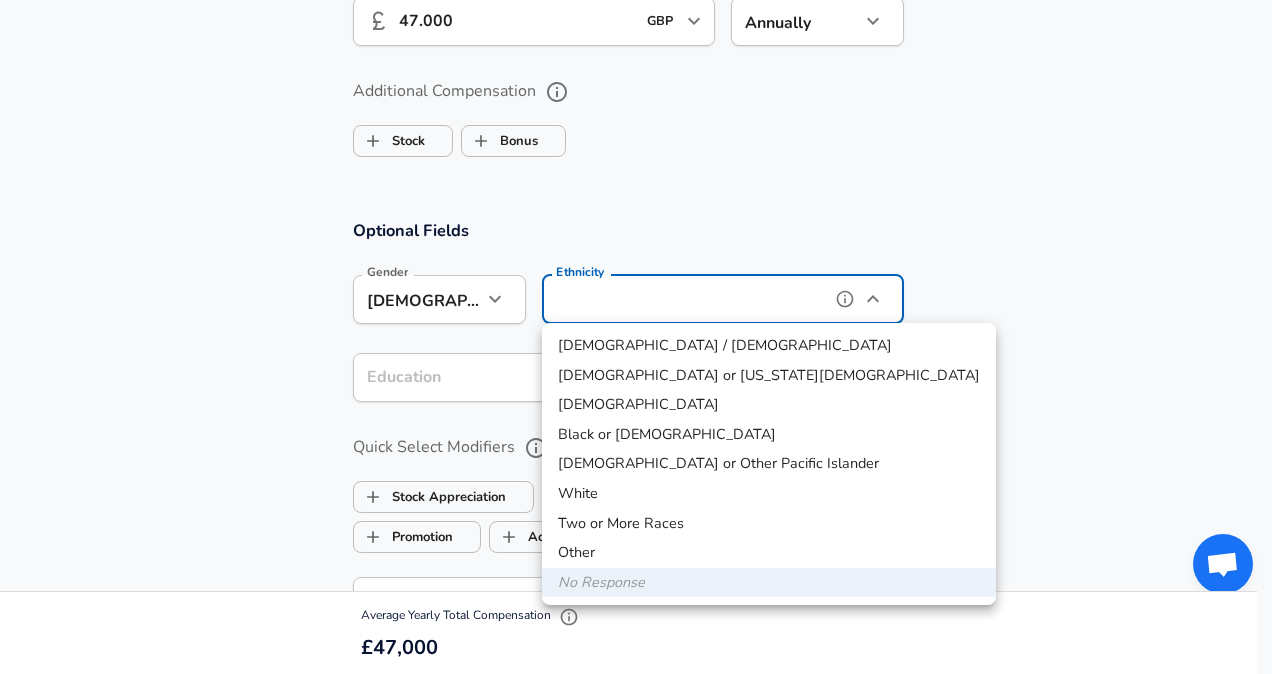 type on "Two or More Races" 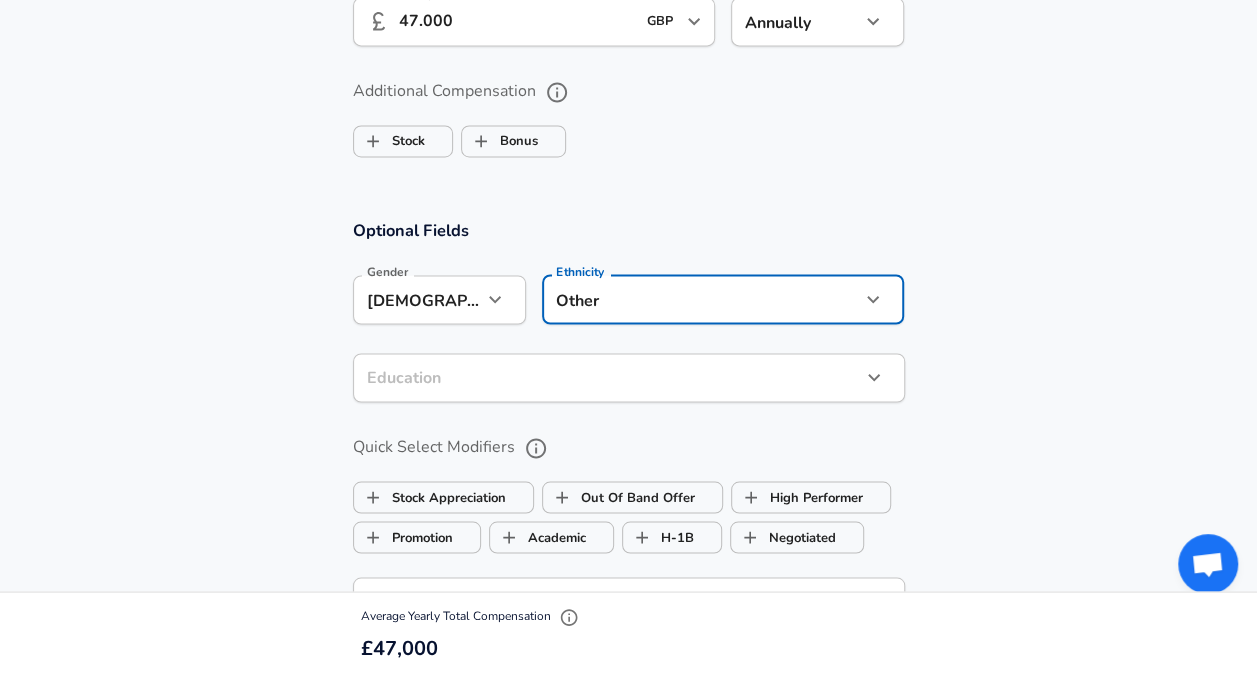 click on "We value your privacy We use cookies to enhance your browsing experience, serve personalized ads or content, and analyze our traffic. By clicking "Accept All", you consent to our use of cookies. Customize    Accept All   Customize Consent Preferences   We use cookies to help you navigate efficiently and perform certain functions. You will find detailed information about all cookies under each consent category below. The cookies that are categorized as "Necessary" are stored on your browser as they are essential for enabling the basic functionalities of the site. ...  Show more Necessary Always Active Necessary cookies are required to enable the basic features of this site, such as providing secure log-in or adjusting your consent preferences. These cookies do not store any personally identifiable data. Cookie _GRECAPTCHA Duration 5 months 27 days Description Google Recaptcha service sets this cookie to identify bots to protect the website against malicious spam attacks. Cookie __stripe_mid Duration 1 year MR" at bounding box center [628, -1223] 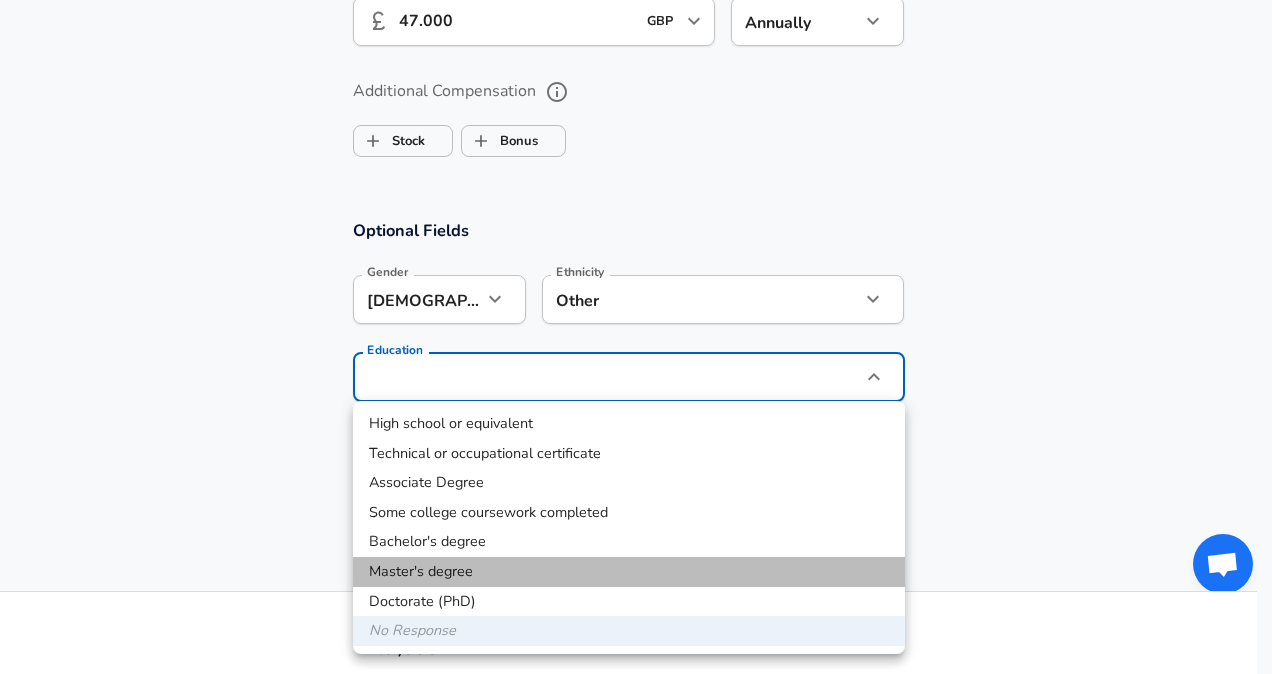 click on "Master's degree" at bounding box center (629, 572) 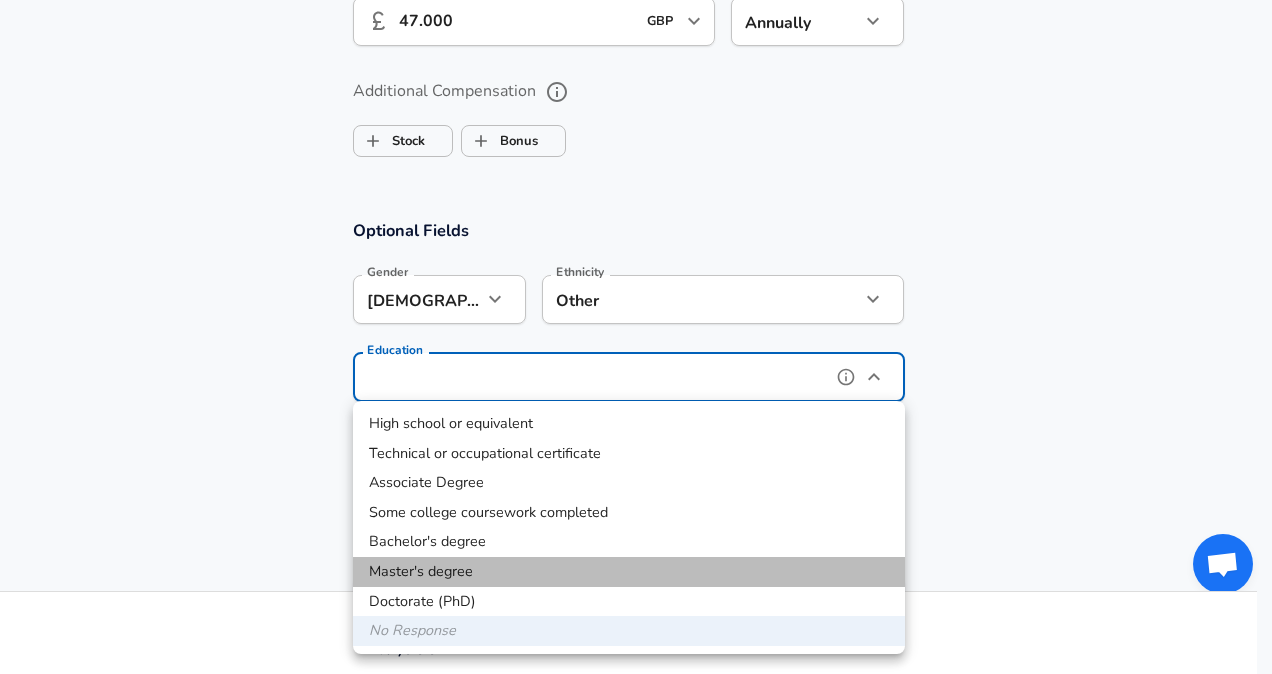 type on "Masters degree" 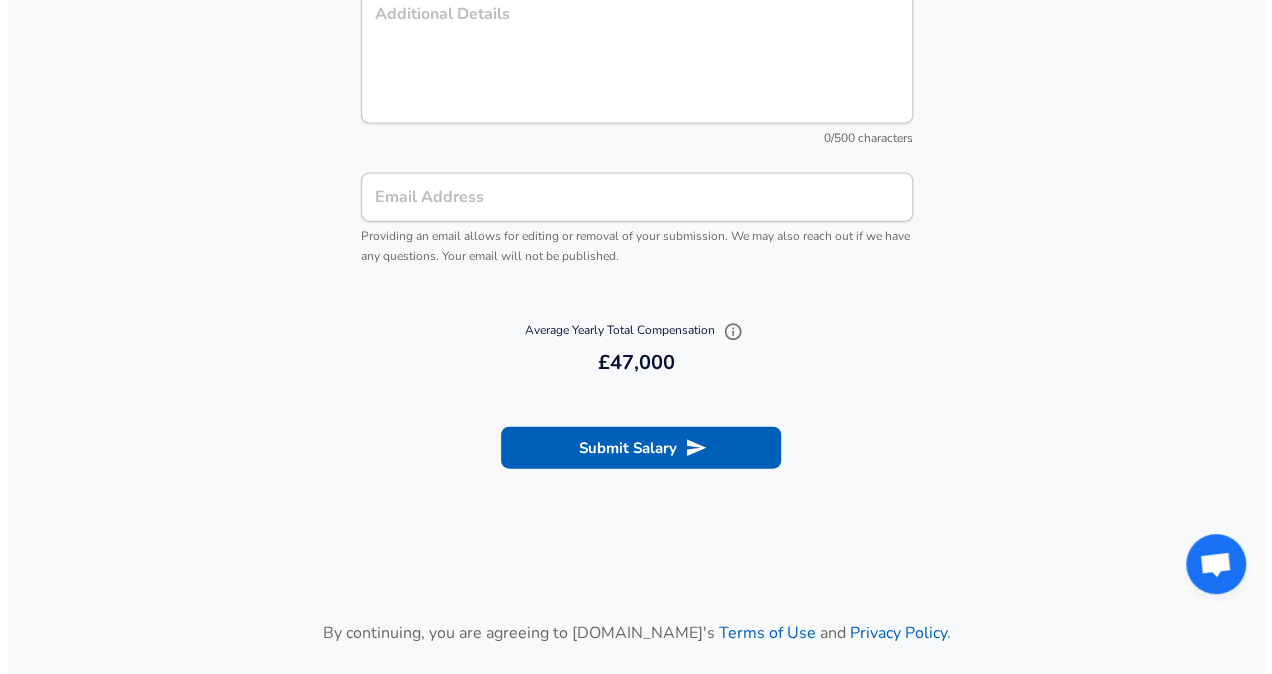 scroll, scrollTop: 2160, scrollLeft: 0, axis: vertical 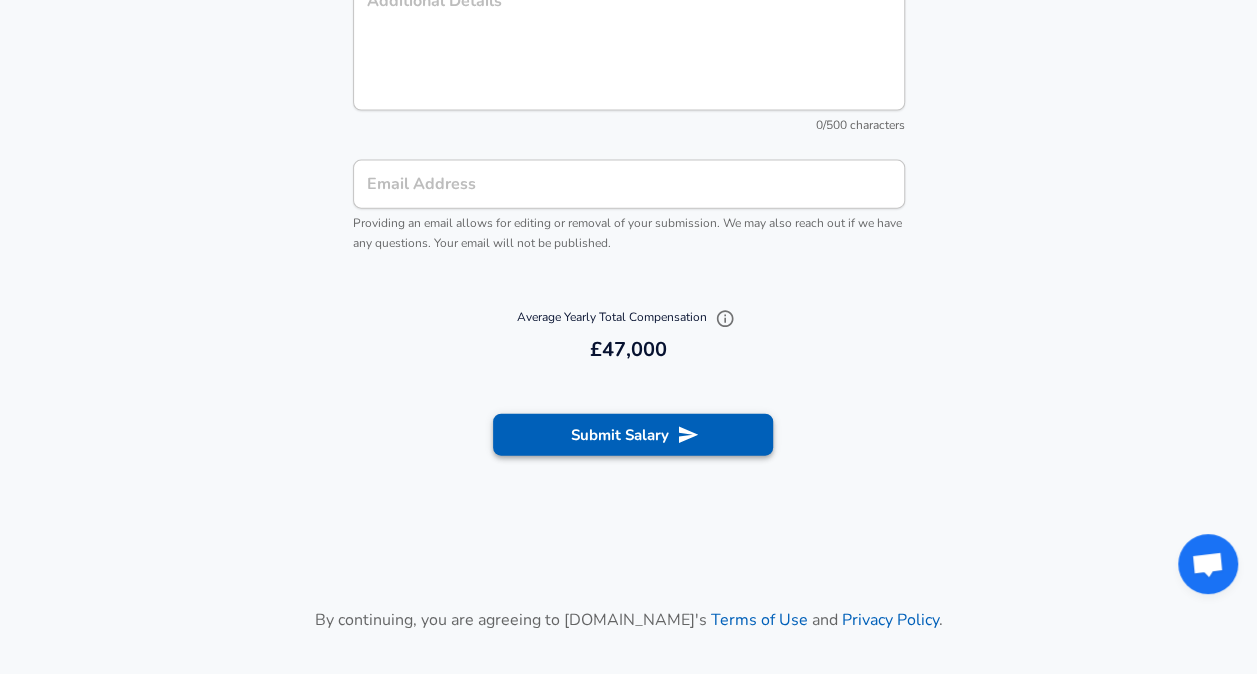 click on "Submit Salary" at bounding box center [633, 435] 